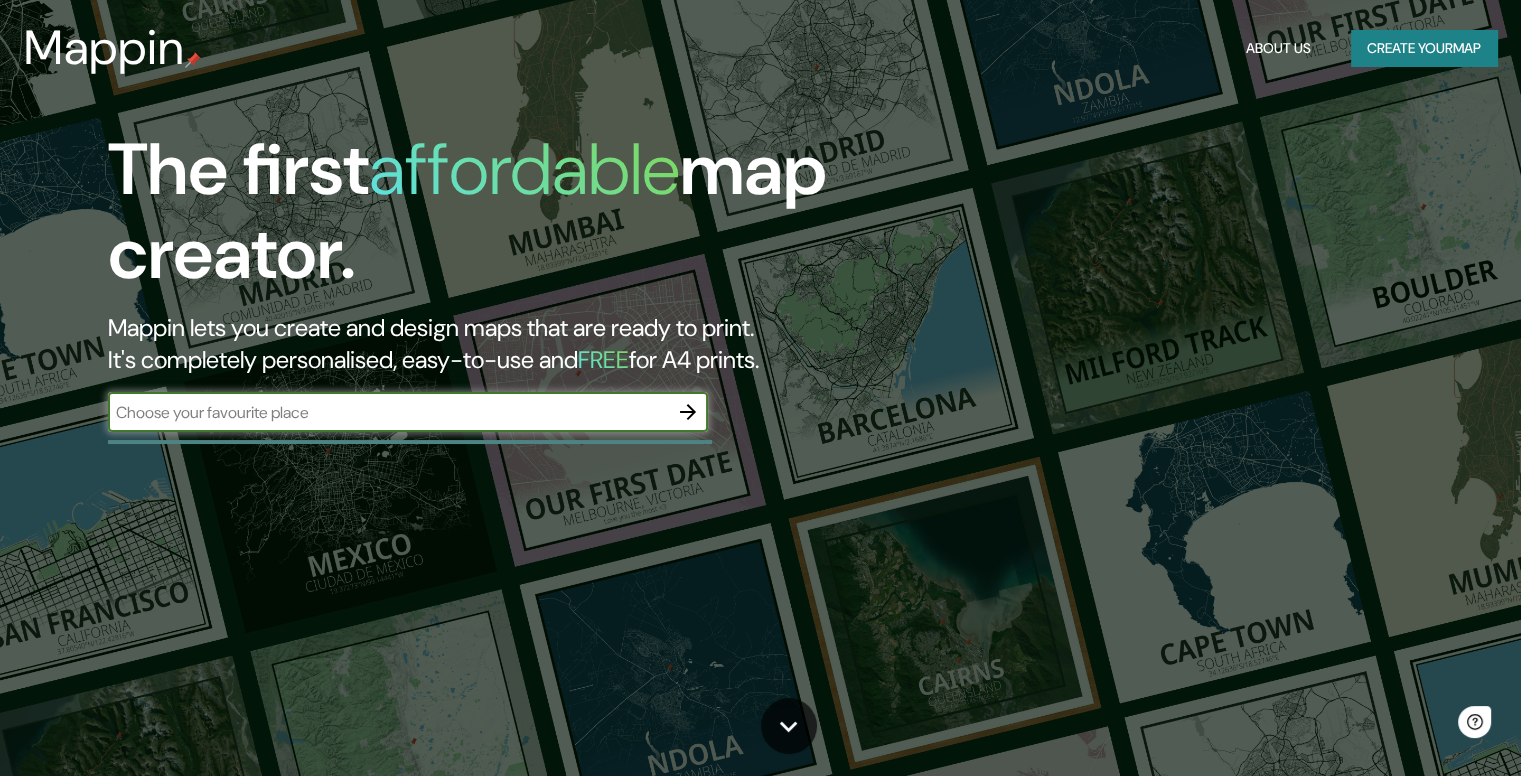 scroll, scrollTop: 0, scrollLeft: 0, axis: both 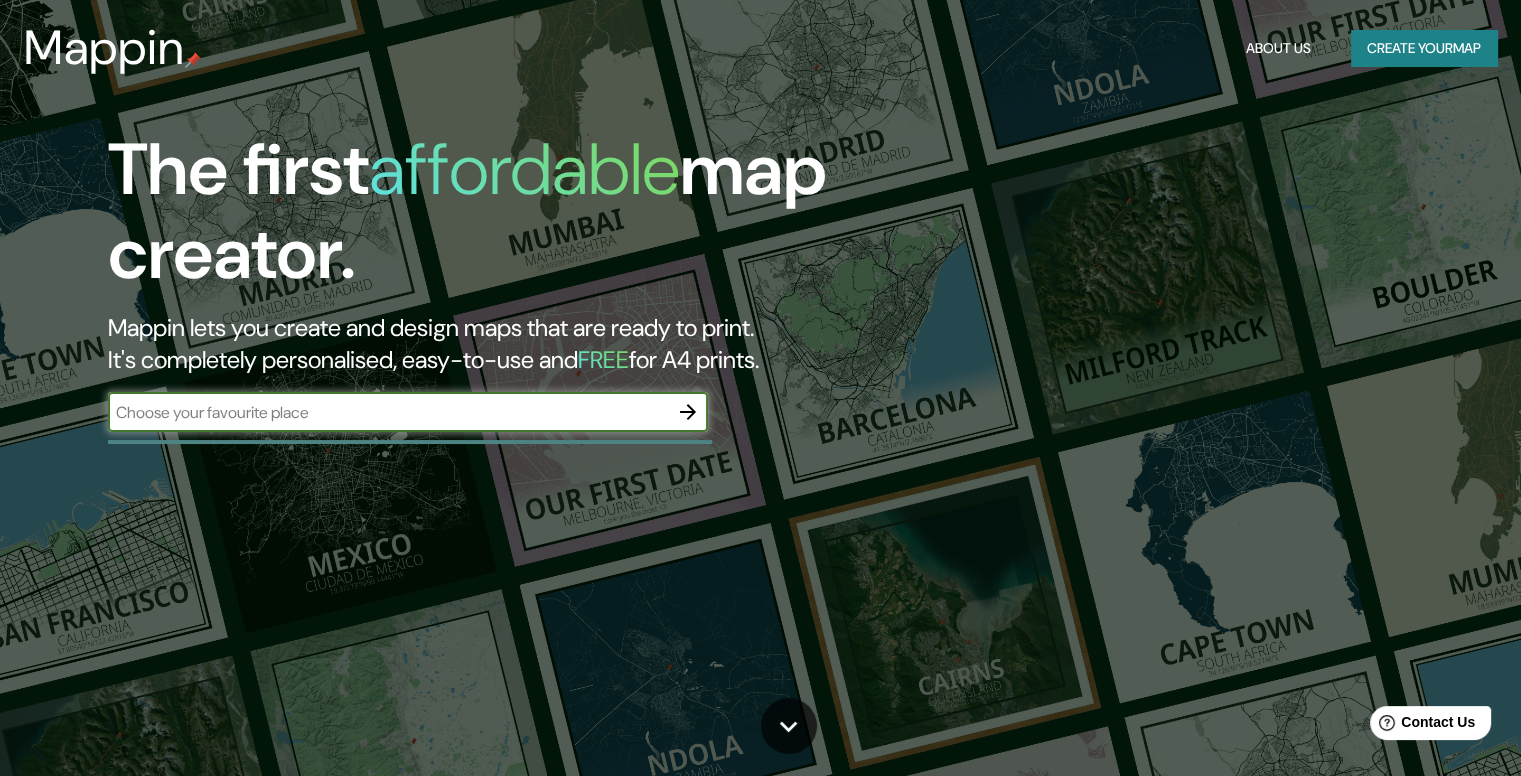 click at bounding box center [388, 412] 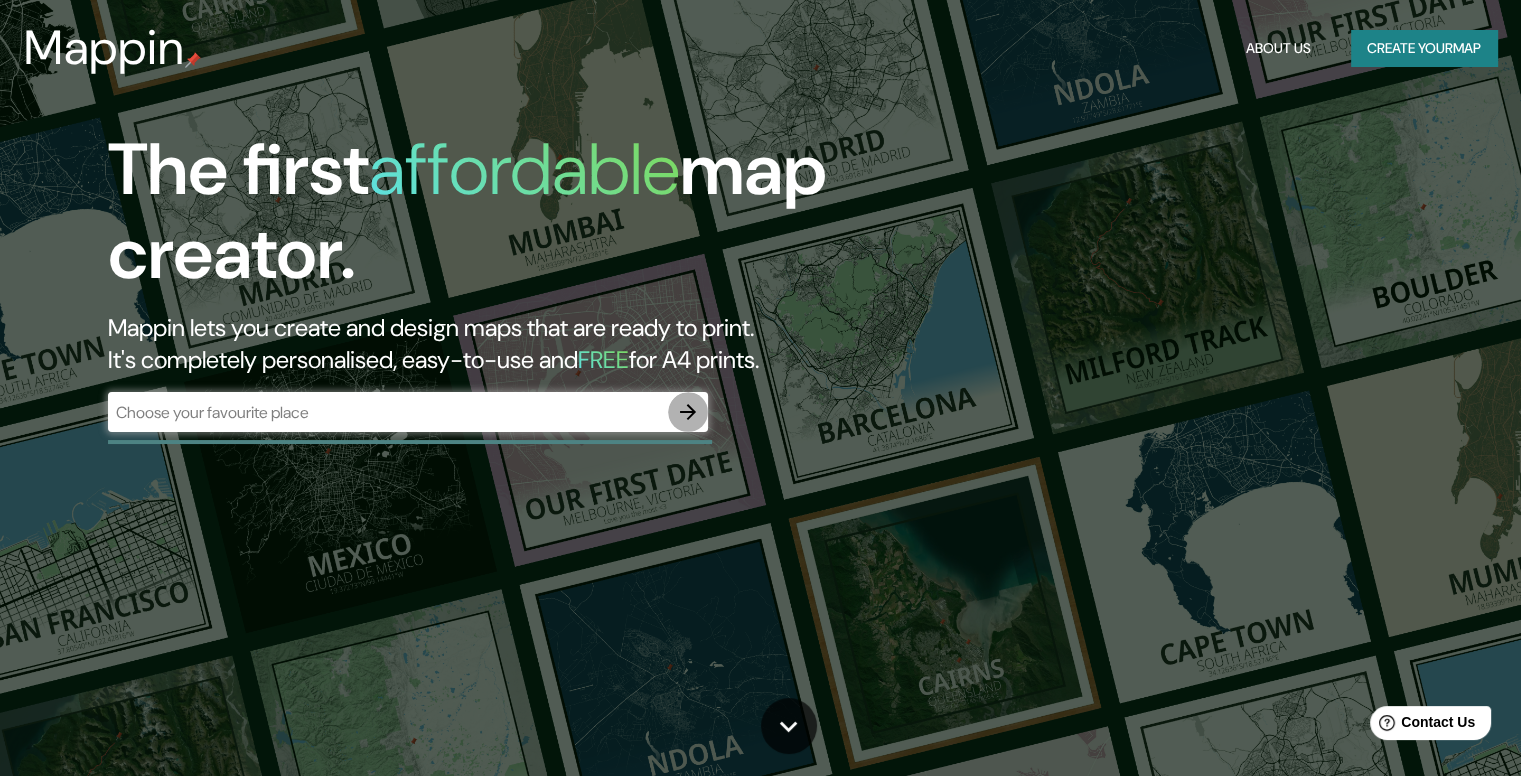 click at bounding box center [688, 412] 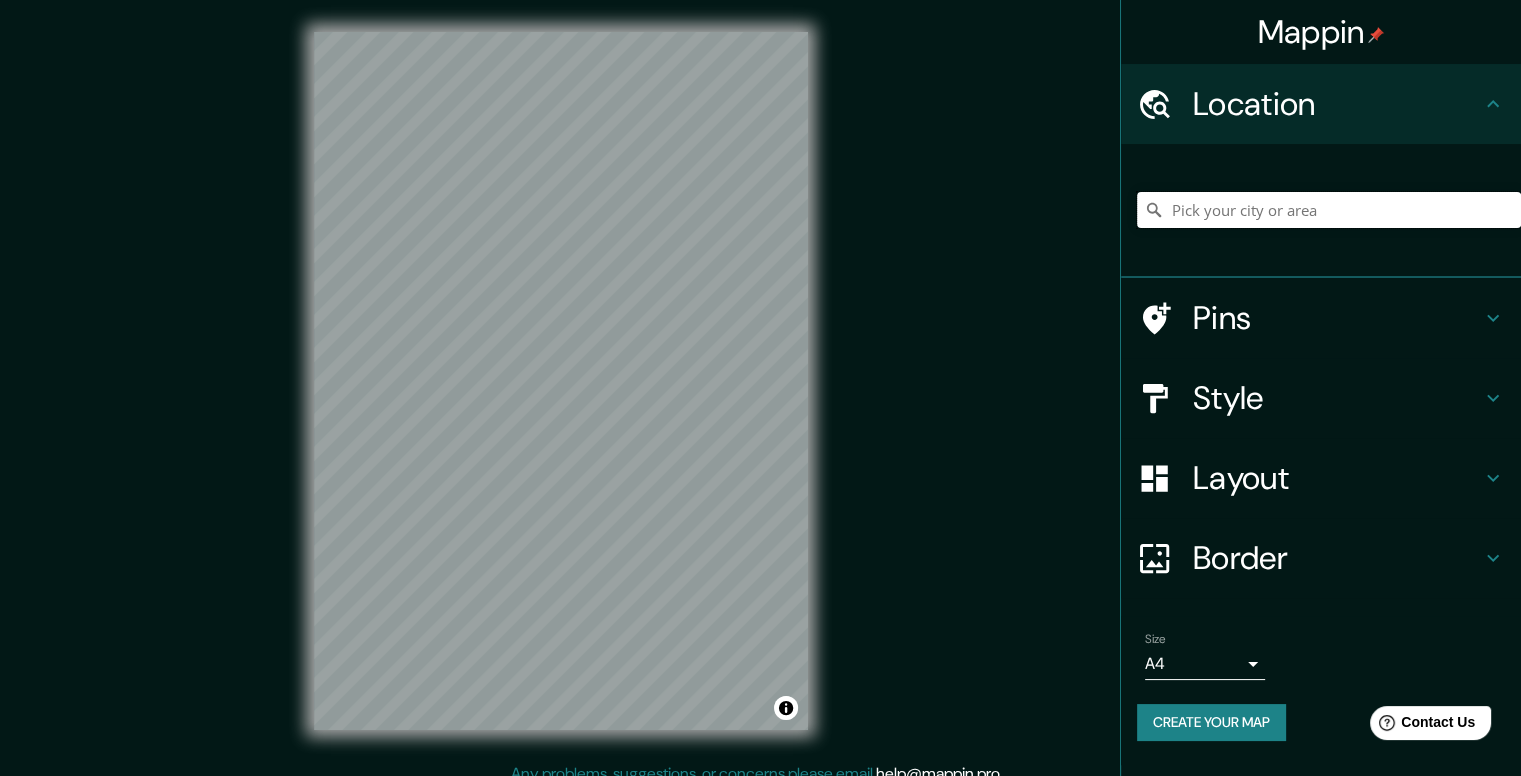 click at bounding box center (1329, 210) 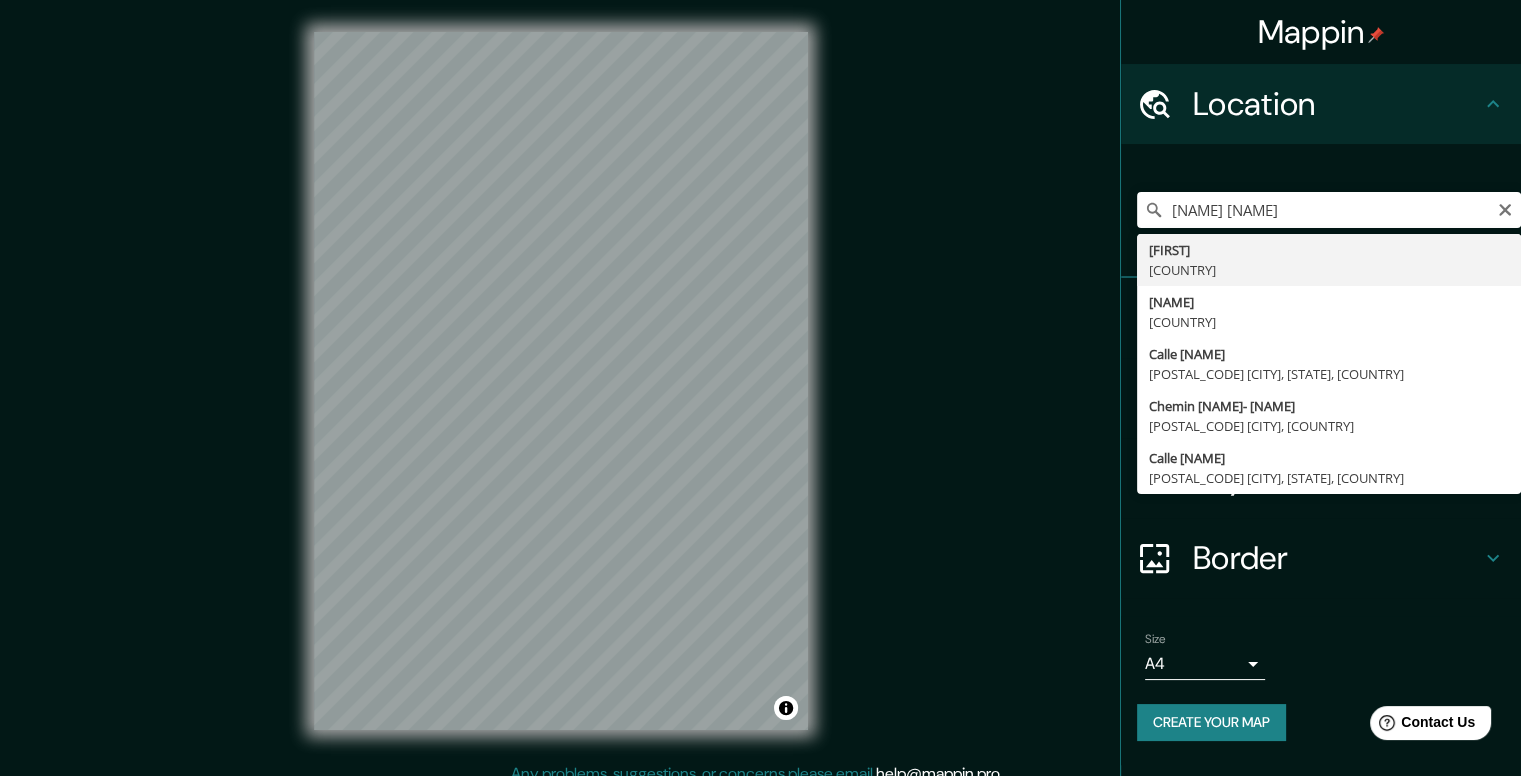 type on "[CITY], [COUNTRY]" 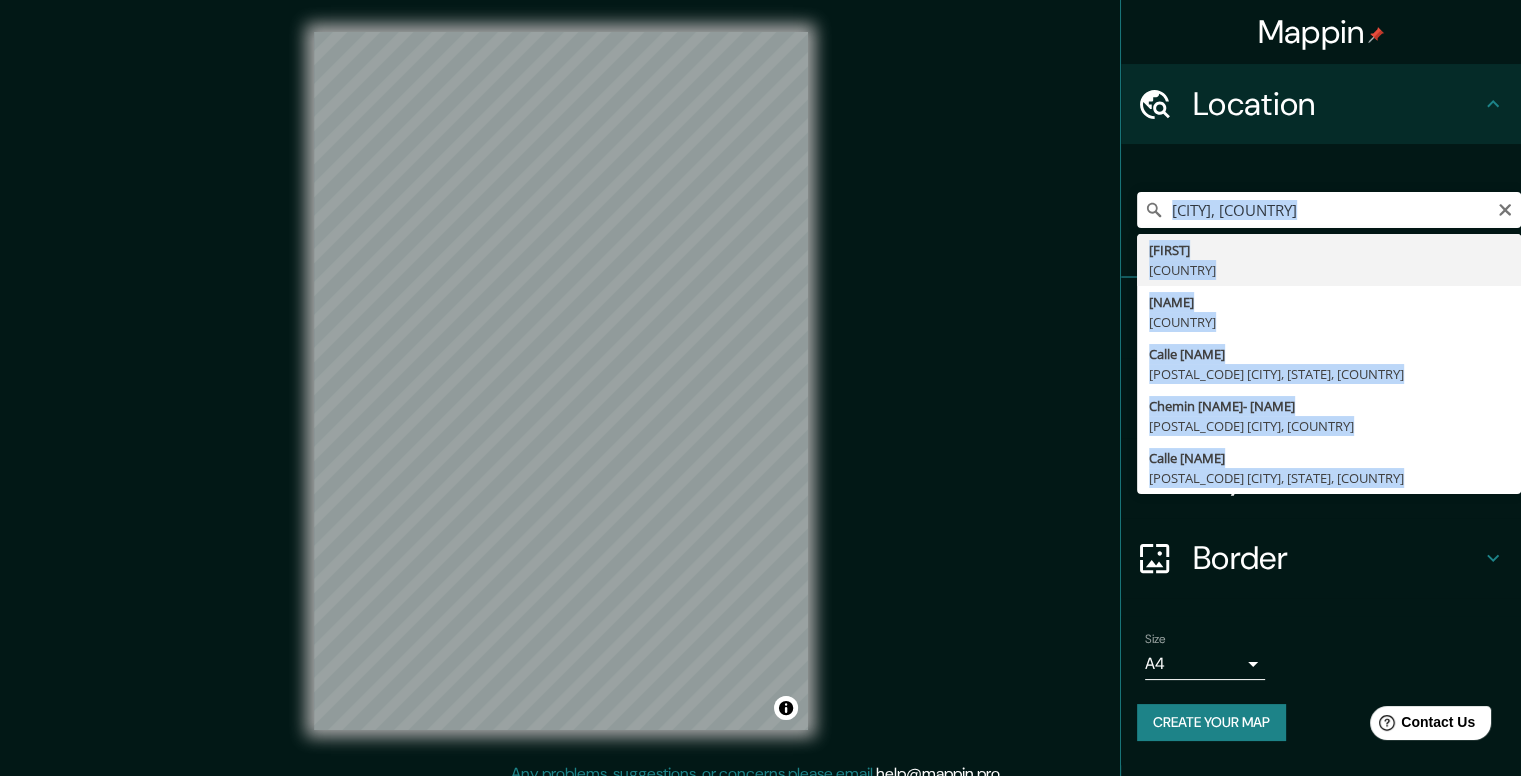 click on "[CITY], [COUNTRY] [CITY], [COUNTRY] [NAME]  [COUNTRY] Calle [NAME]  [POSTAL_CODE] [CITY], [STATE], [COUNTRY] Chemin [NAME]- [NAME]  [POSTAL_CODE] [CITY], [COUNTRY] Calle [NAME]  [POSTAL_CODE] [CITY], [STATE], [COUNTRY]" at bounding box center (1321, 211) 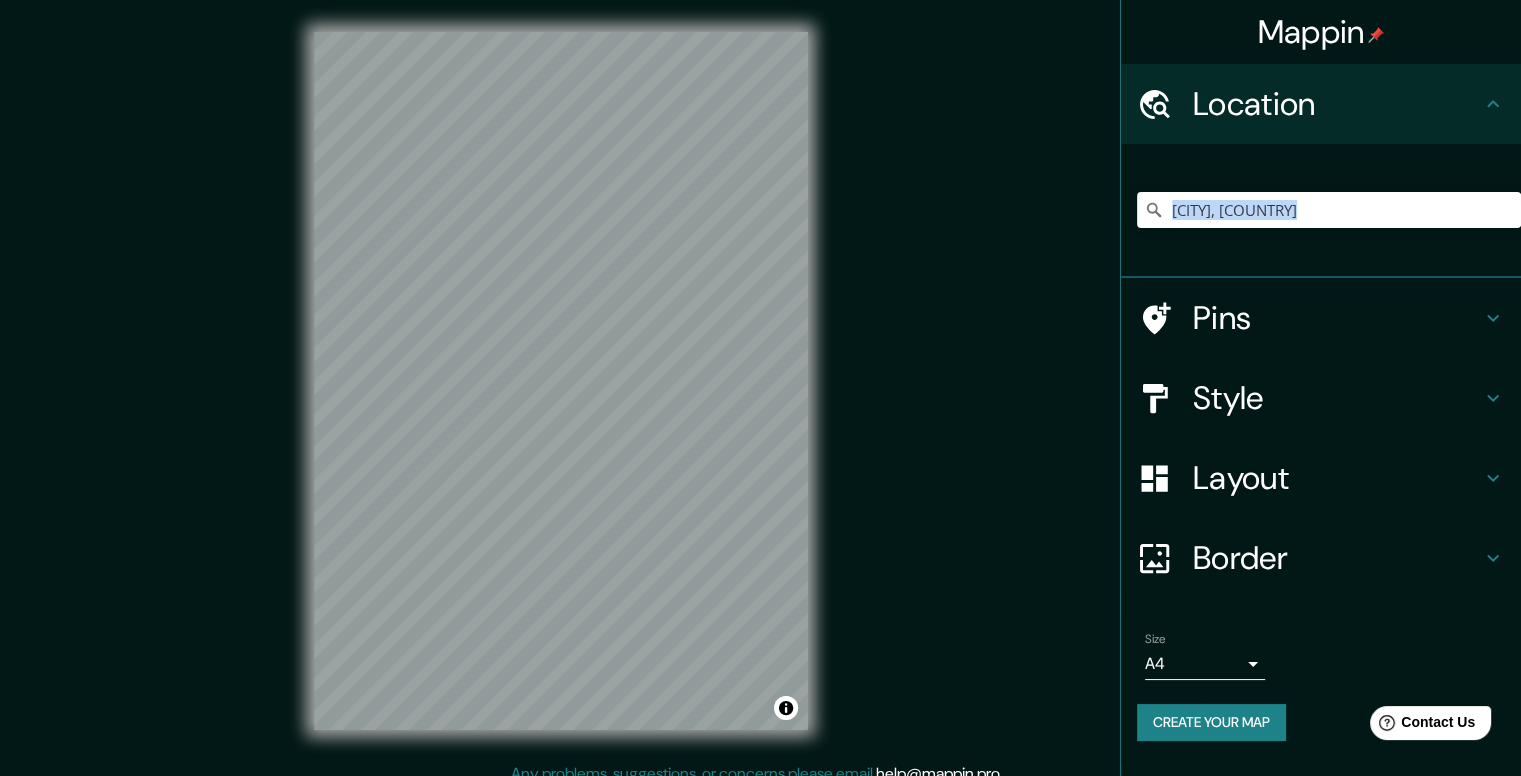 click on "Style" at bounding box center (1337, 398) 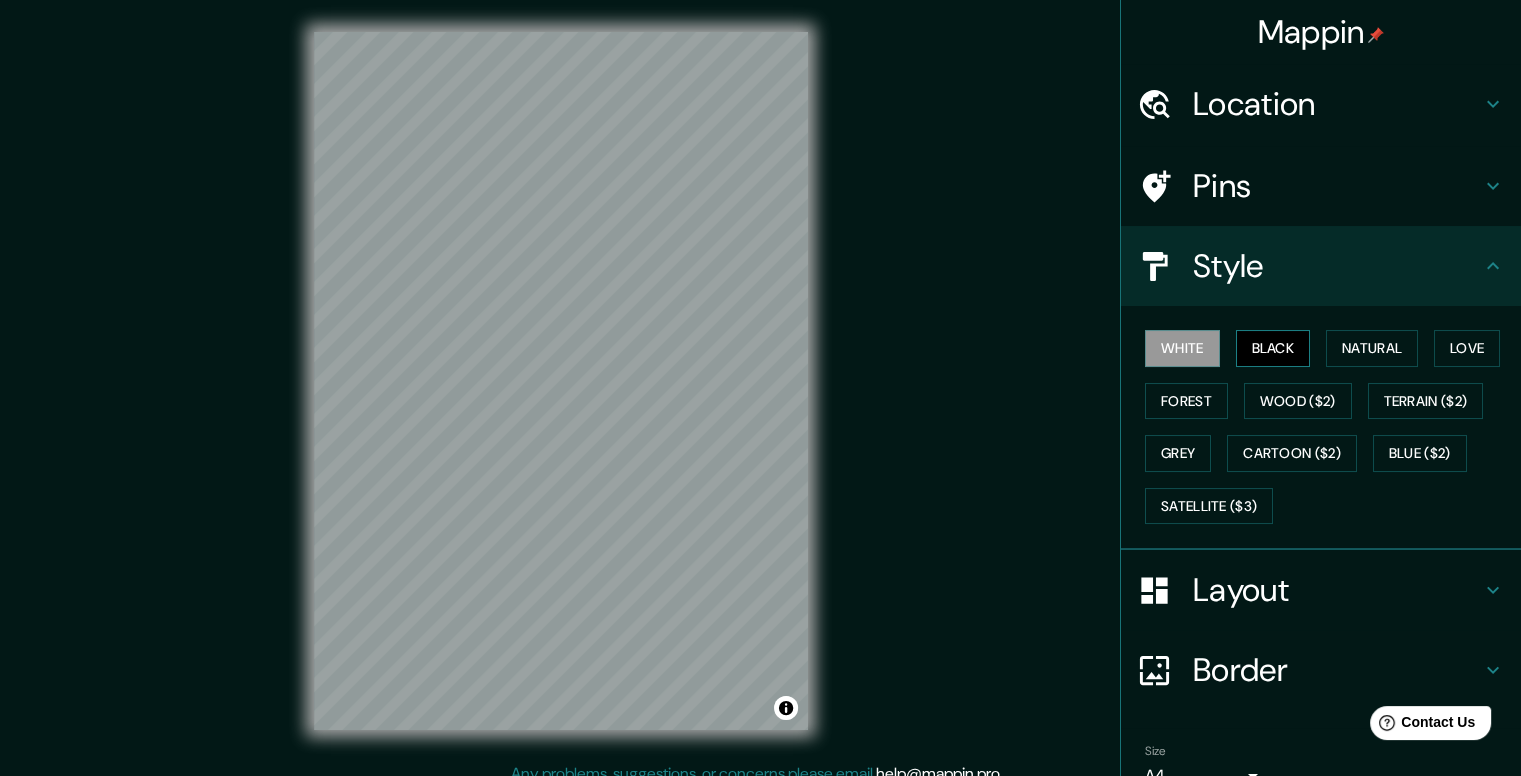 click on "Black" at bounding box center [1273, 348] 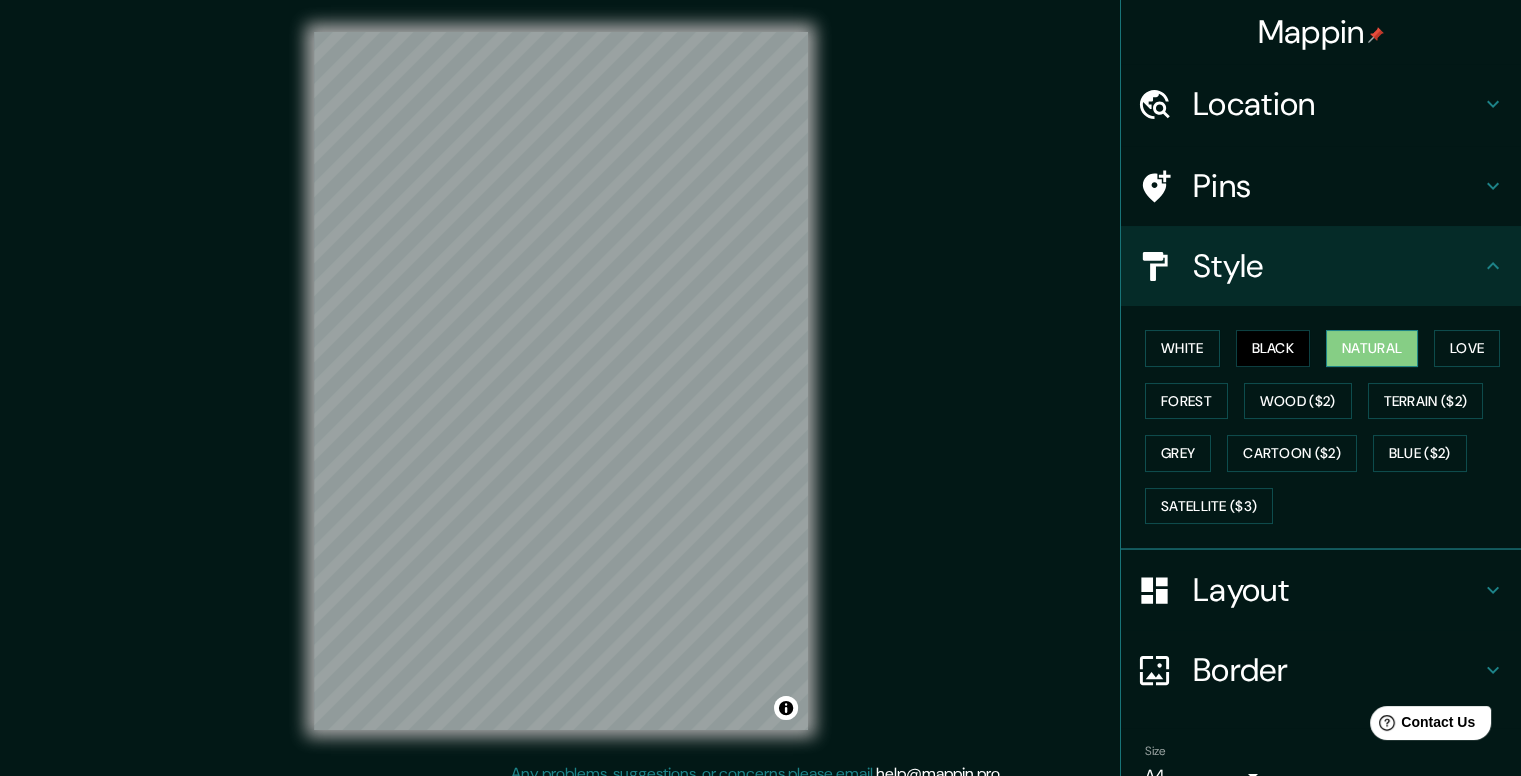 click on "Natural" at bounding box center (1372, 348) 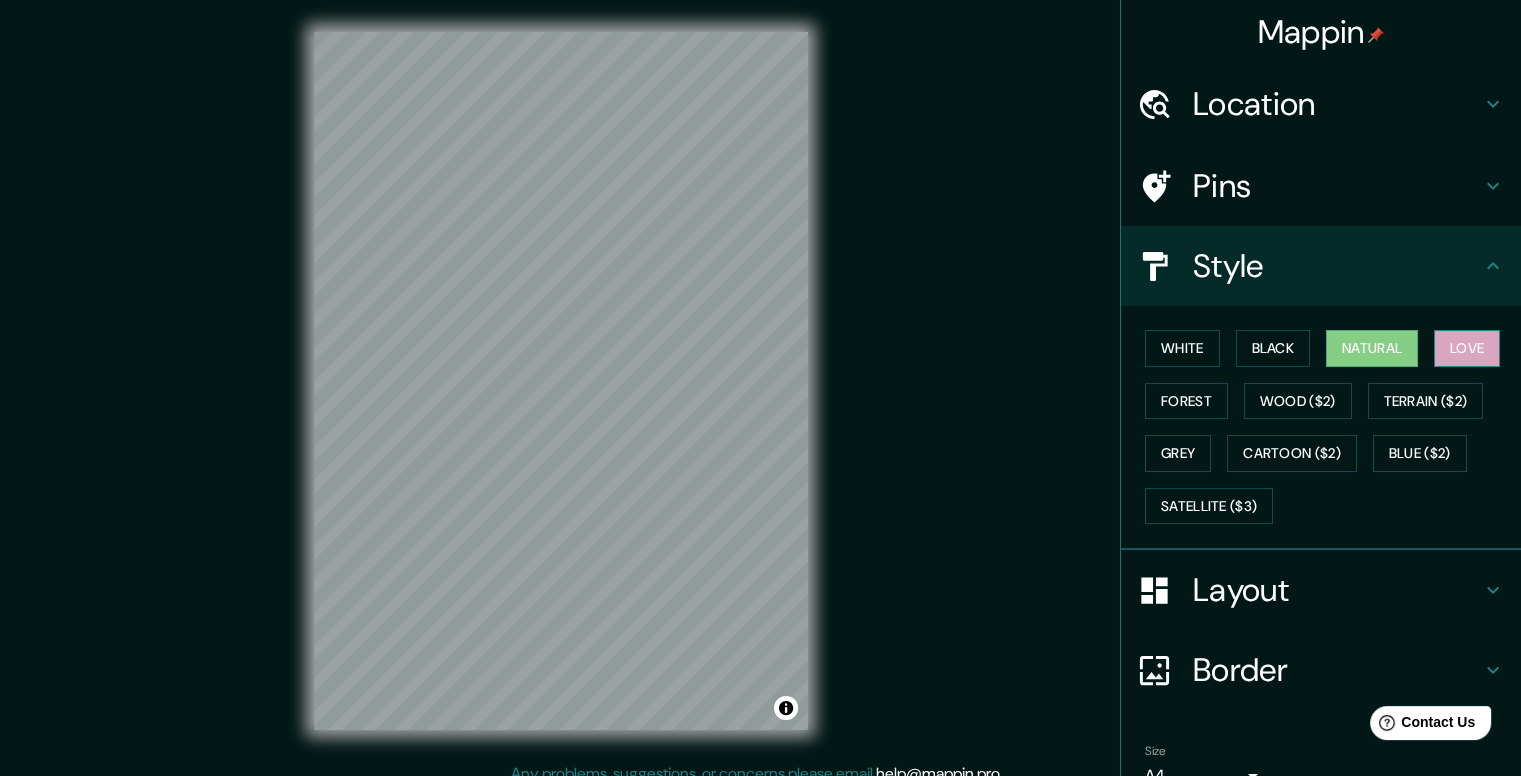 click on "Love" at bounding box center (1467, 348) 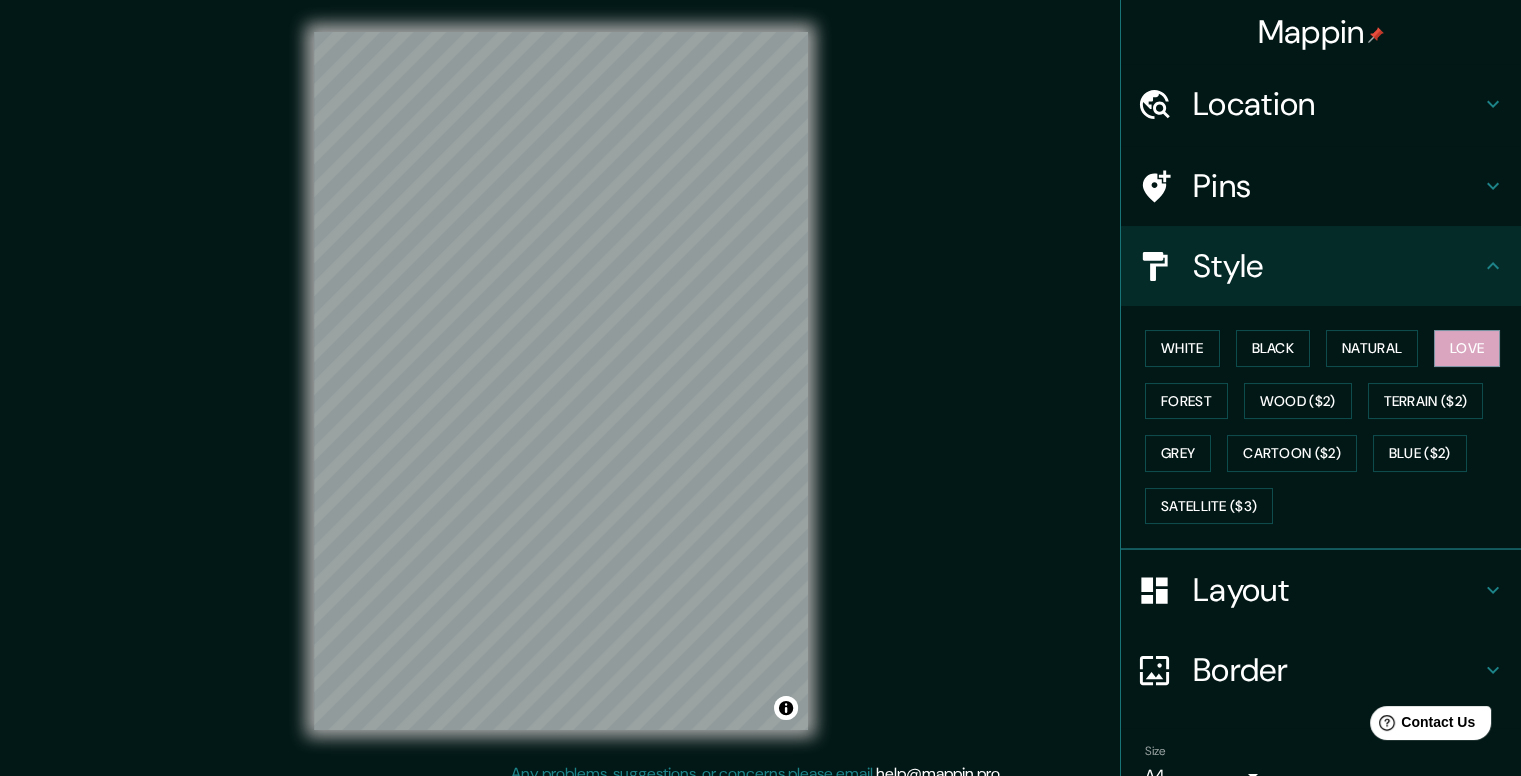 click on "White Black Natural Love Forest Wood ($2) Terrain ($2) Grey Cartoon ($2) Blue ($2) Satellite ($3)" at bounding box center [1329, 427] 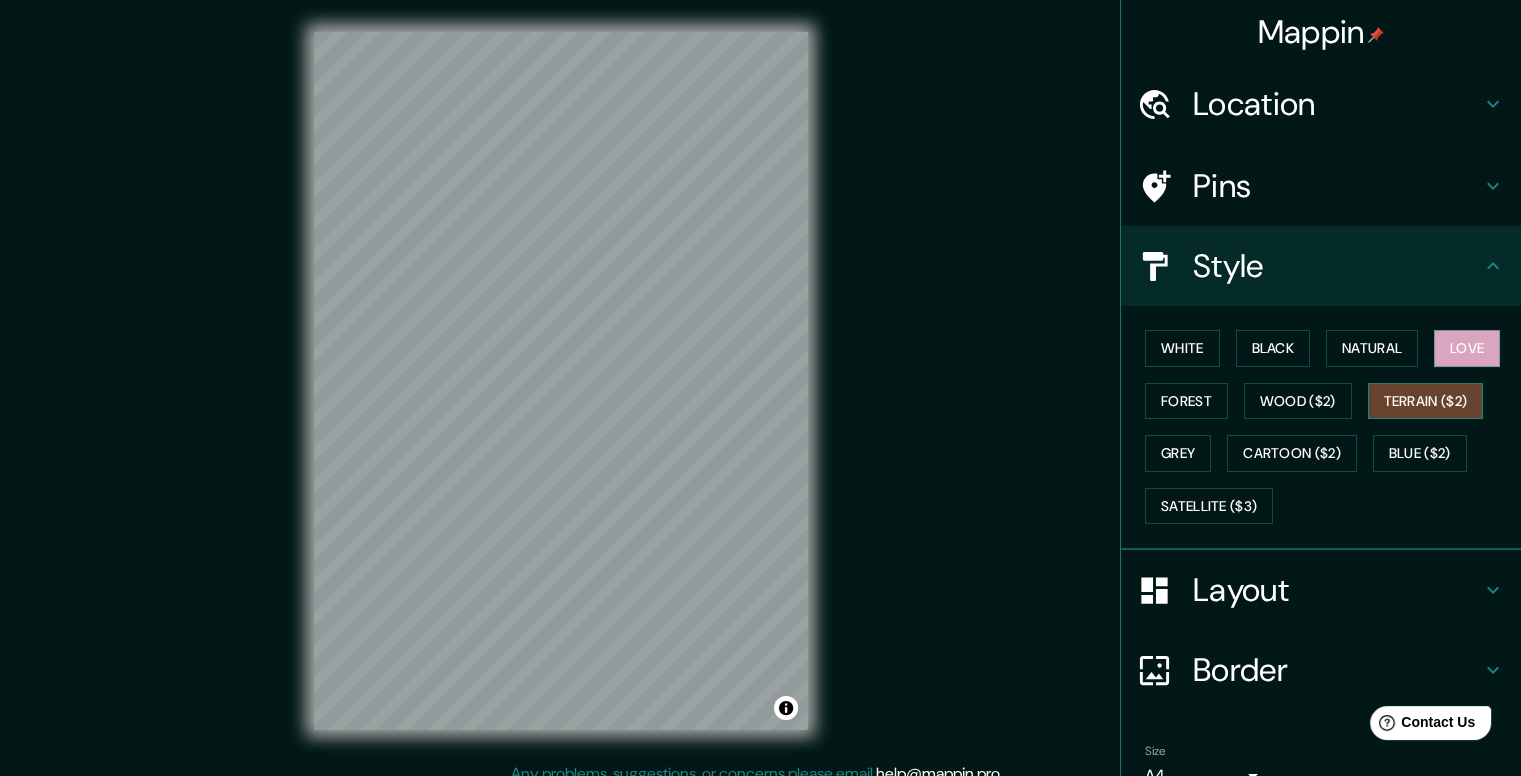 click on "Terrain ($2)" at bounding box center [1426, 401] 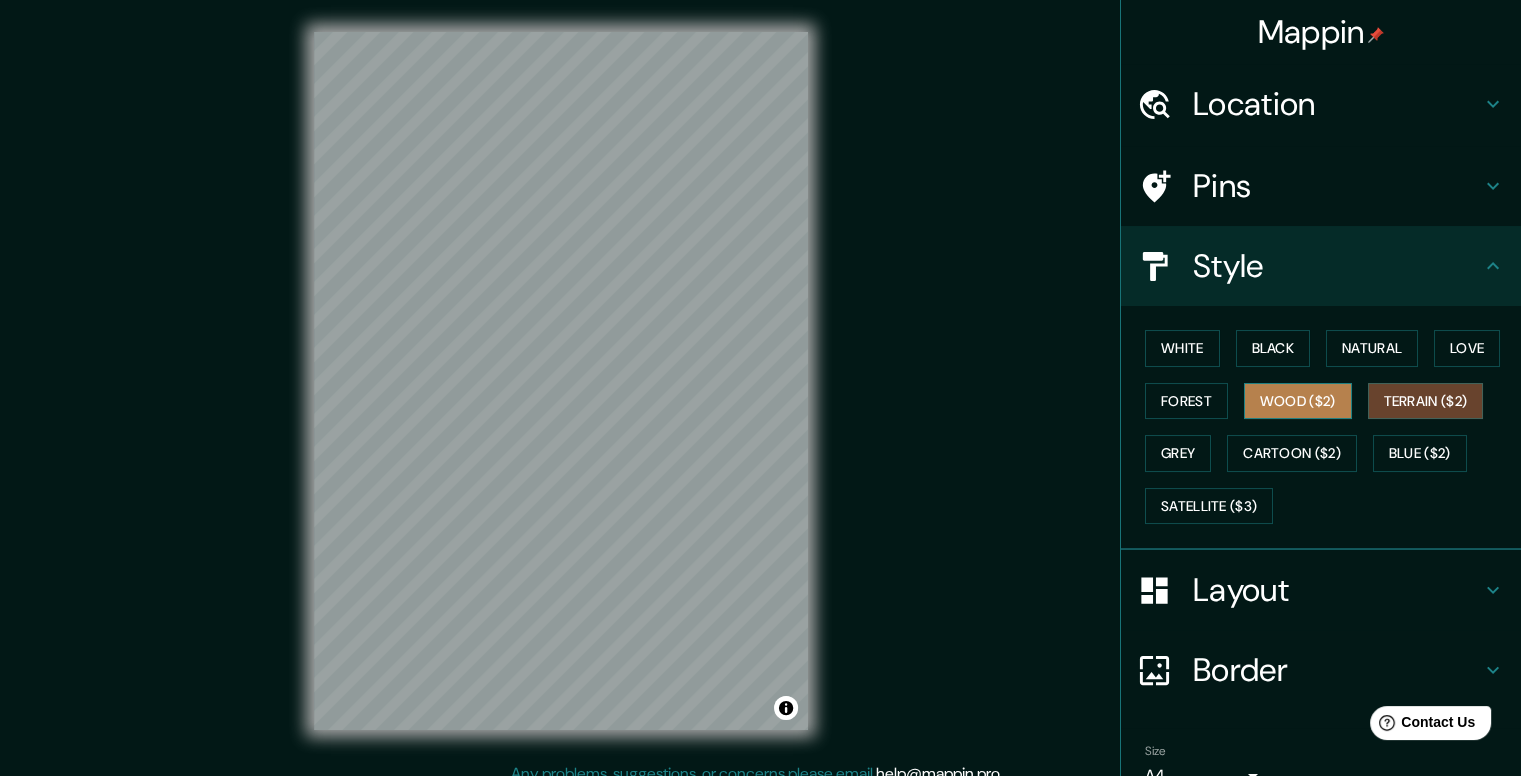 click on "Wood ($2)" at bounding box center [1298, 401] 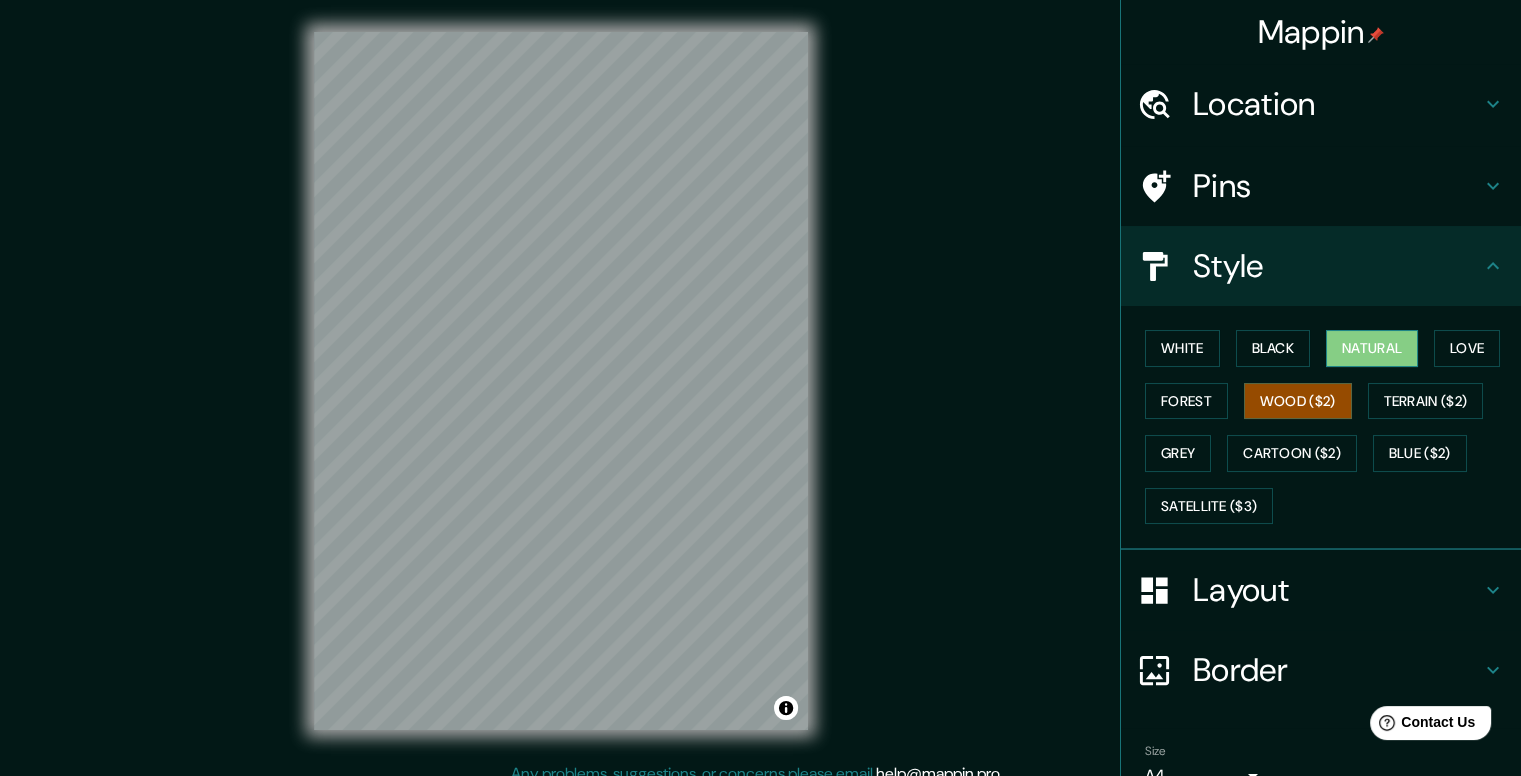 click on "Natural" at bounding box center (1372, 348) 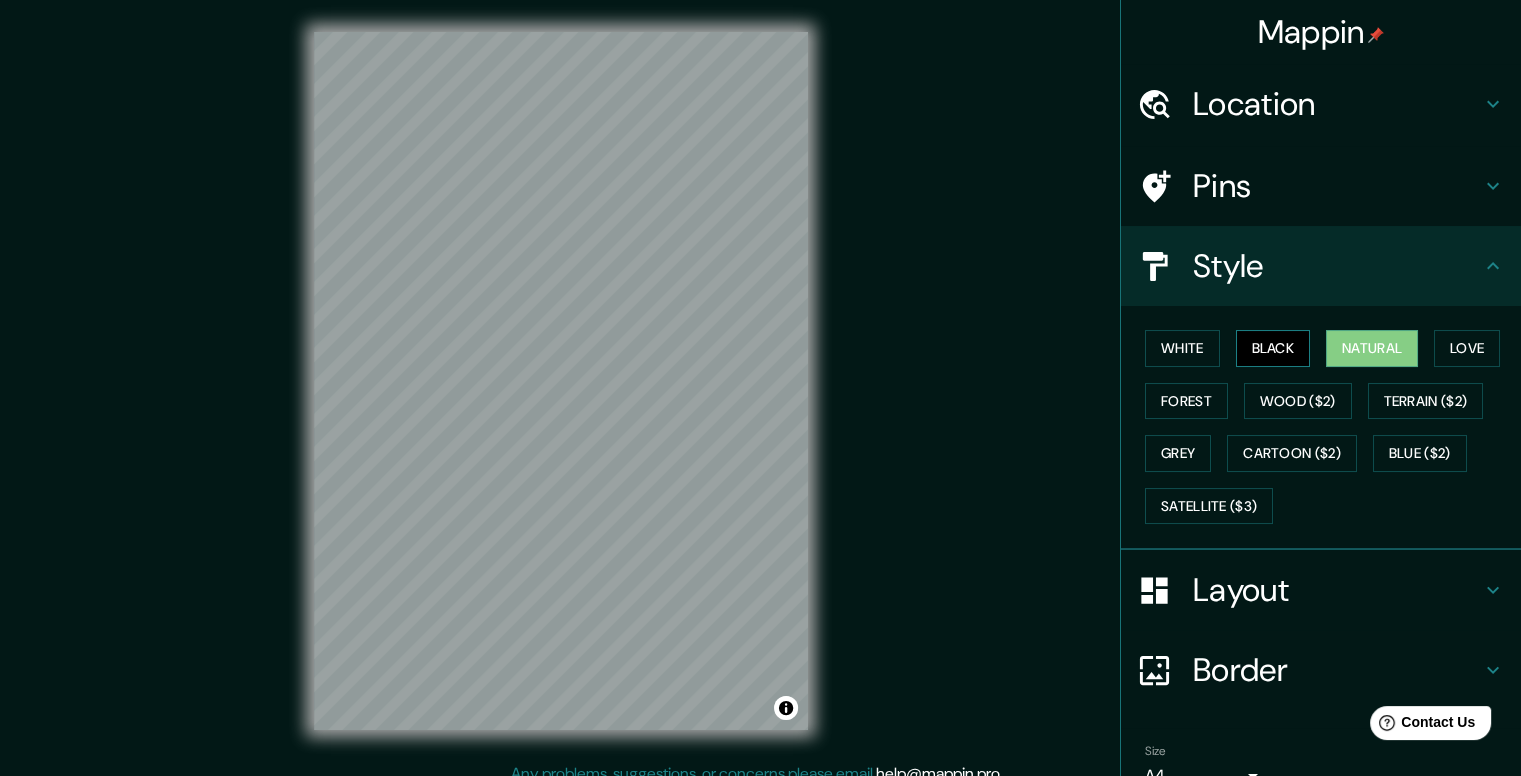 click on "Black" at bounding box center (1273, 348) 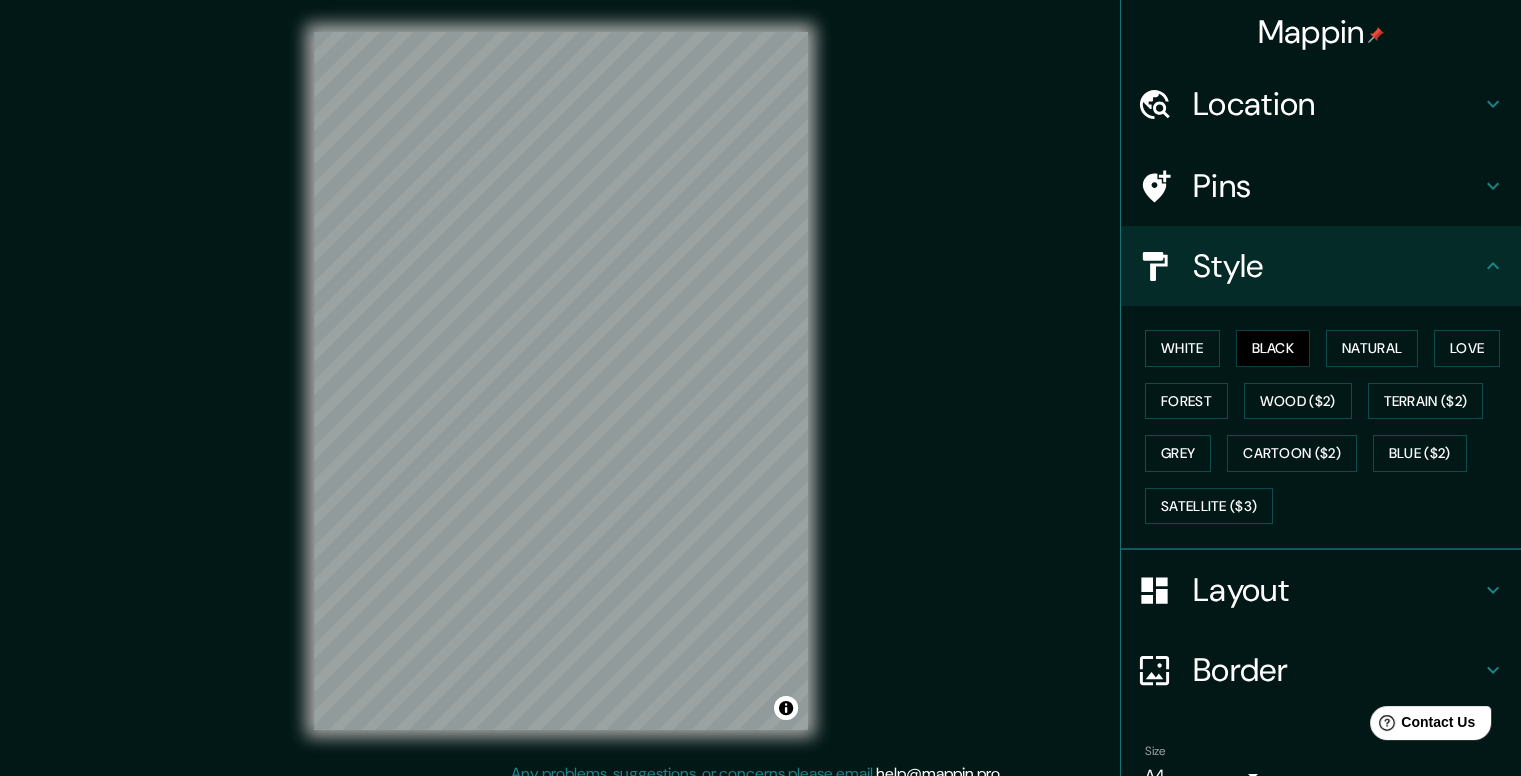 click on "Layout" at bounding box center [1337, 590] 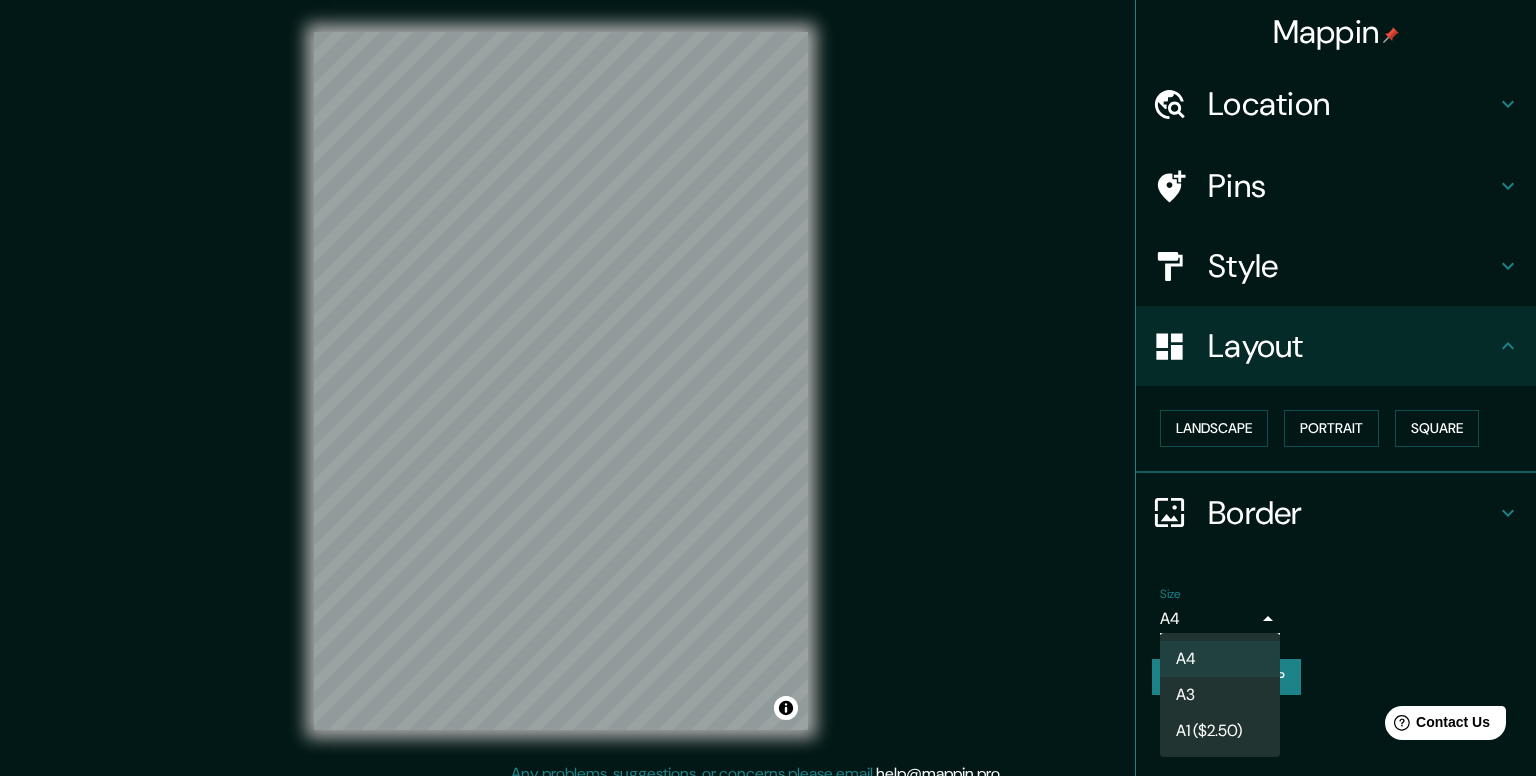 click on "Mappin Location [CITY], [COUNTRY] Pins Style Layout Landscape Portrait Square Border Choose a border.  Hint : you can make layers of the frame opaque to create some cool effects. None Simple Transparent Fancy Size A4 single Create your map © Mapbox   © OpenStreetMap   Improve this map Any problems, suggestions, or concerns please email    help@mappin.pro . . . A4 A3 A1 ($2.50)" at bounding box center [768, 388] 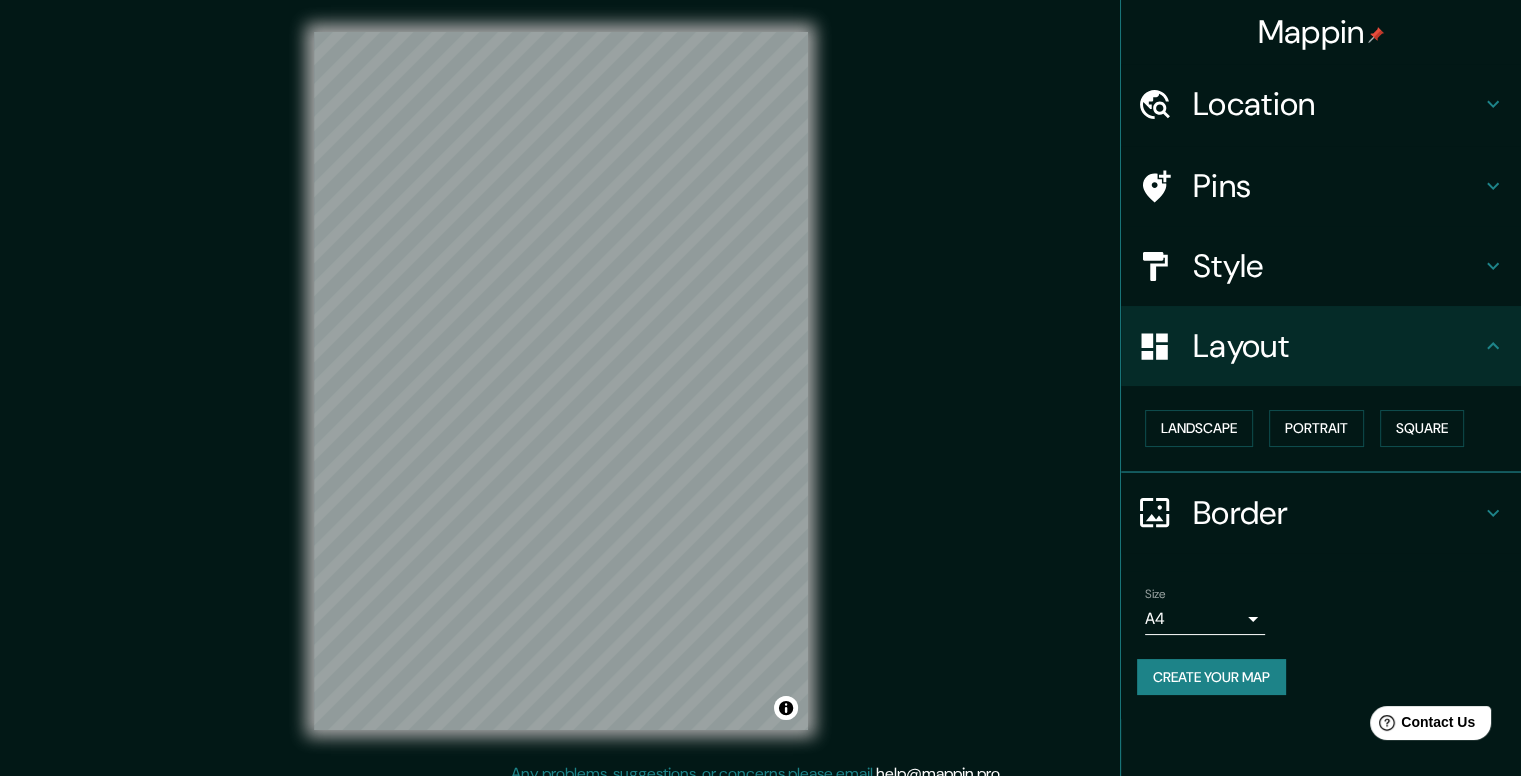click on "Border" at bounding box center [1337, 513] 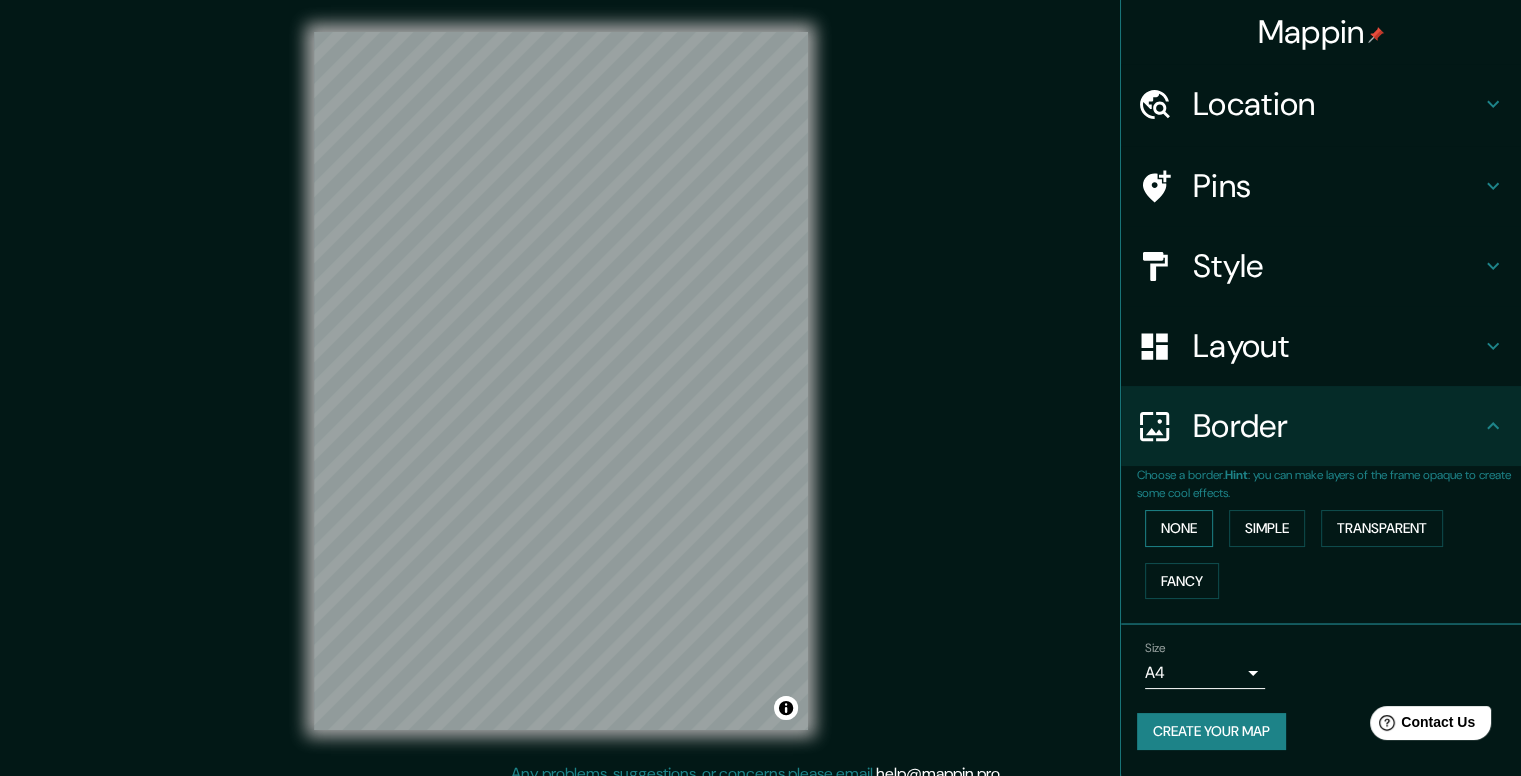 click on "None" at bounding box center (1179, 528) 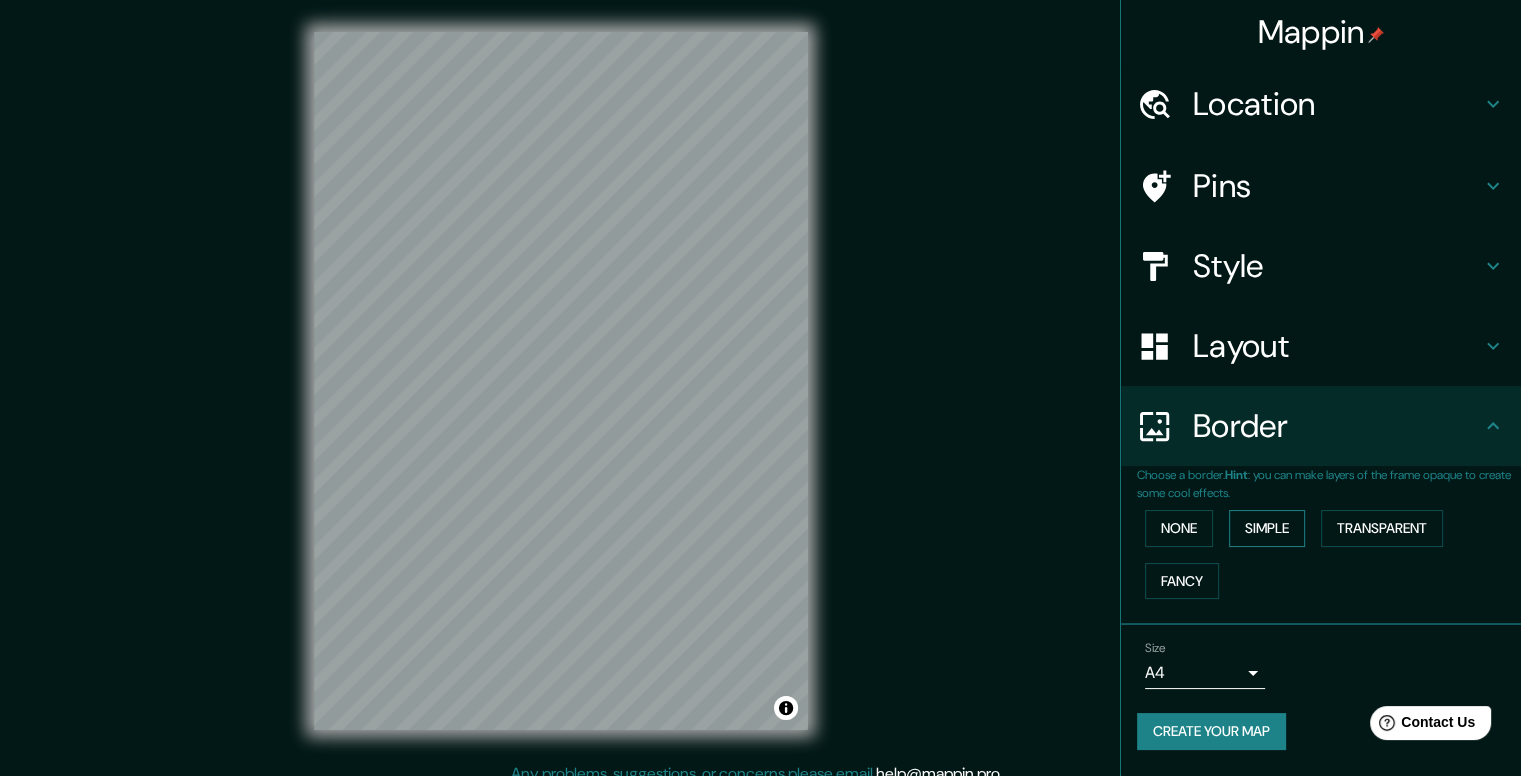 click on "Simple" at bounding box center [1267, 528] 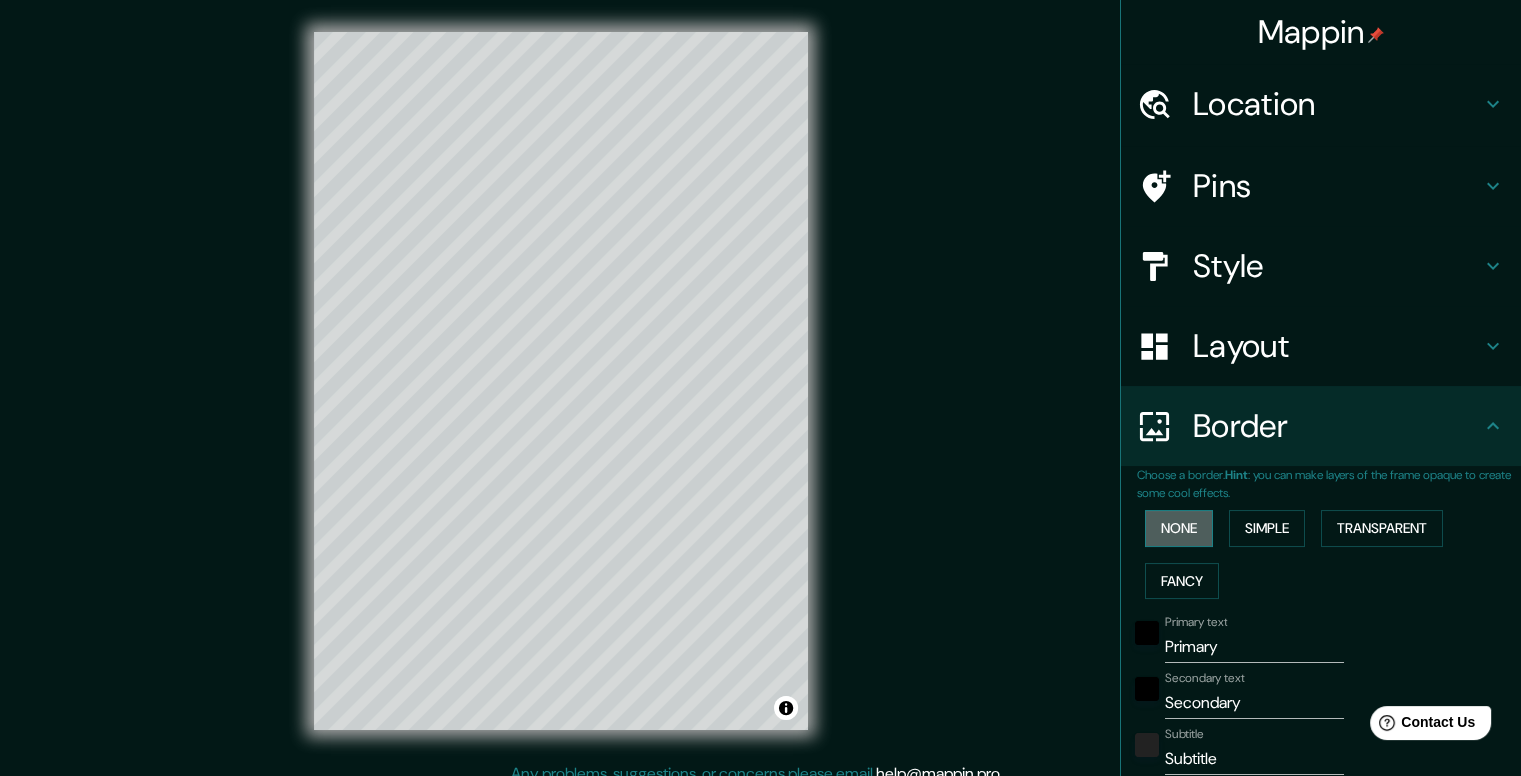 click on "None" at bounding box center (1179, 528) 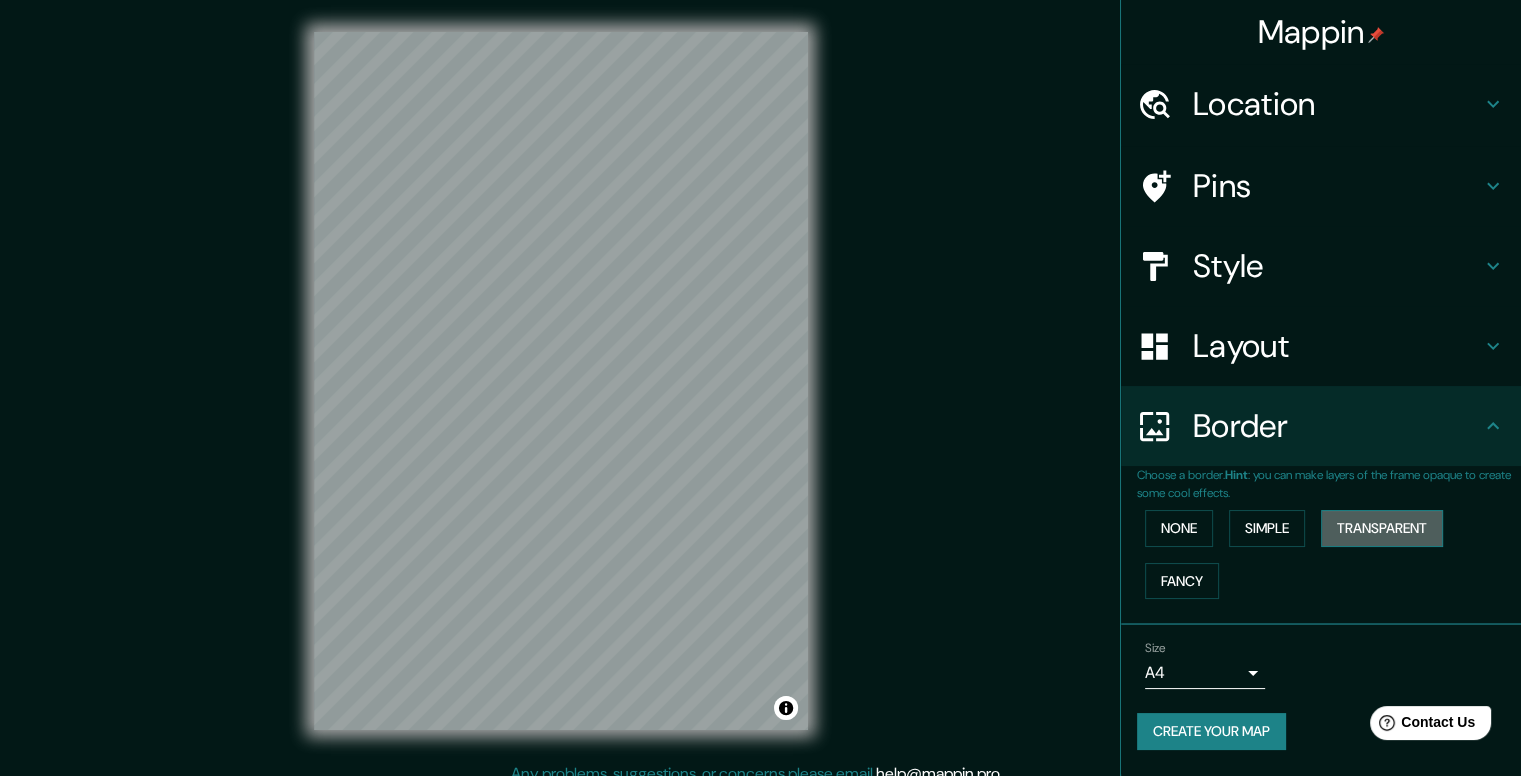 click on "Transparent" at bounding box center [1382, 528] 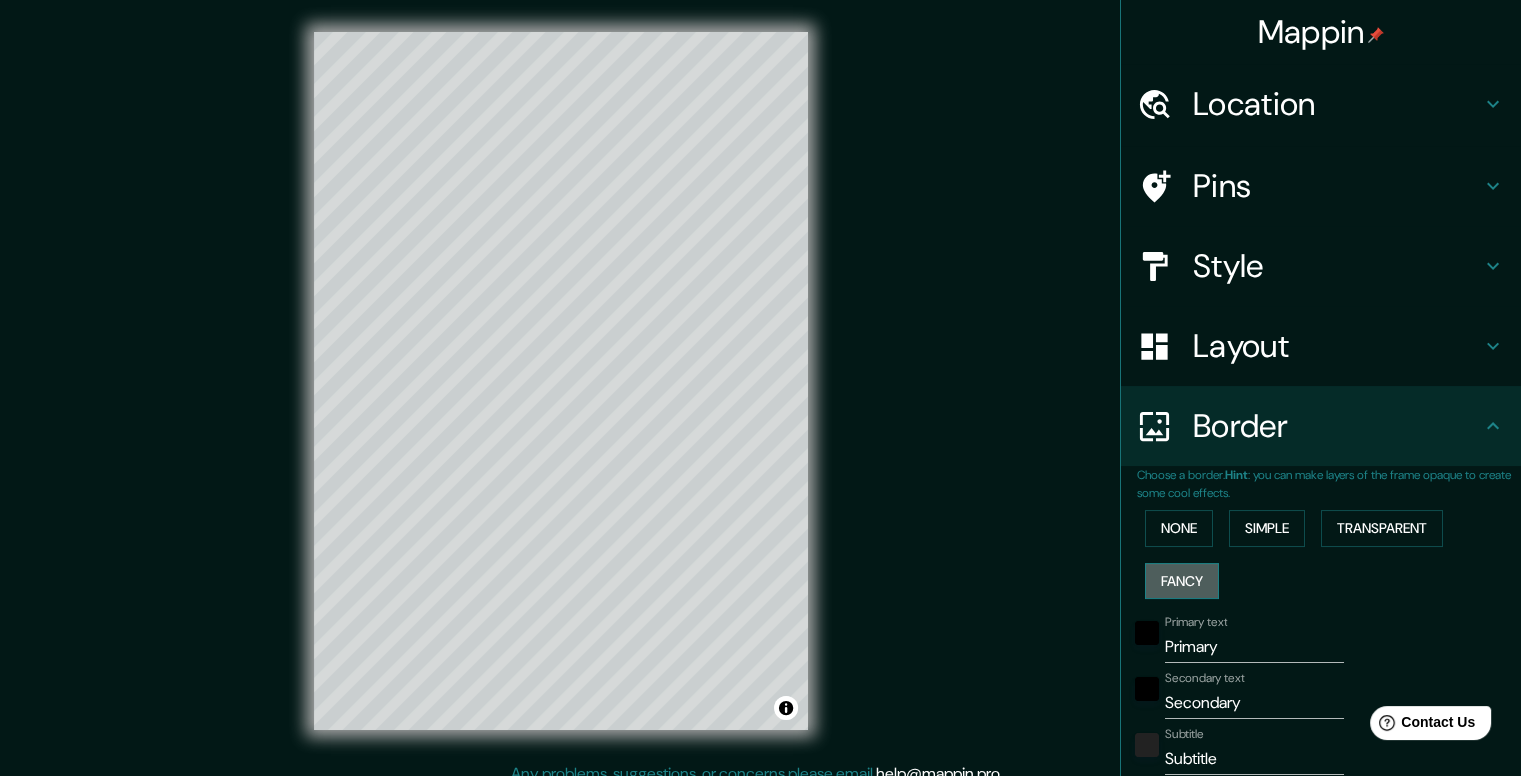 click on "Fancy" at bounding box center (1182, 581) 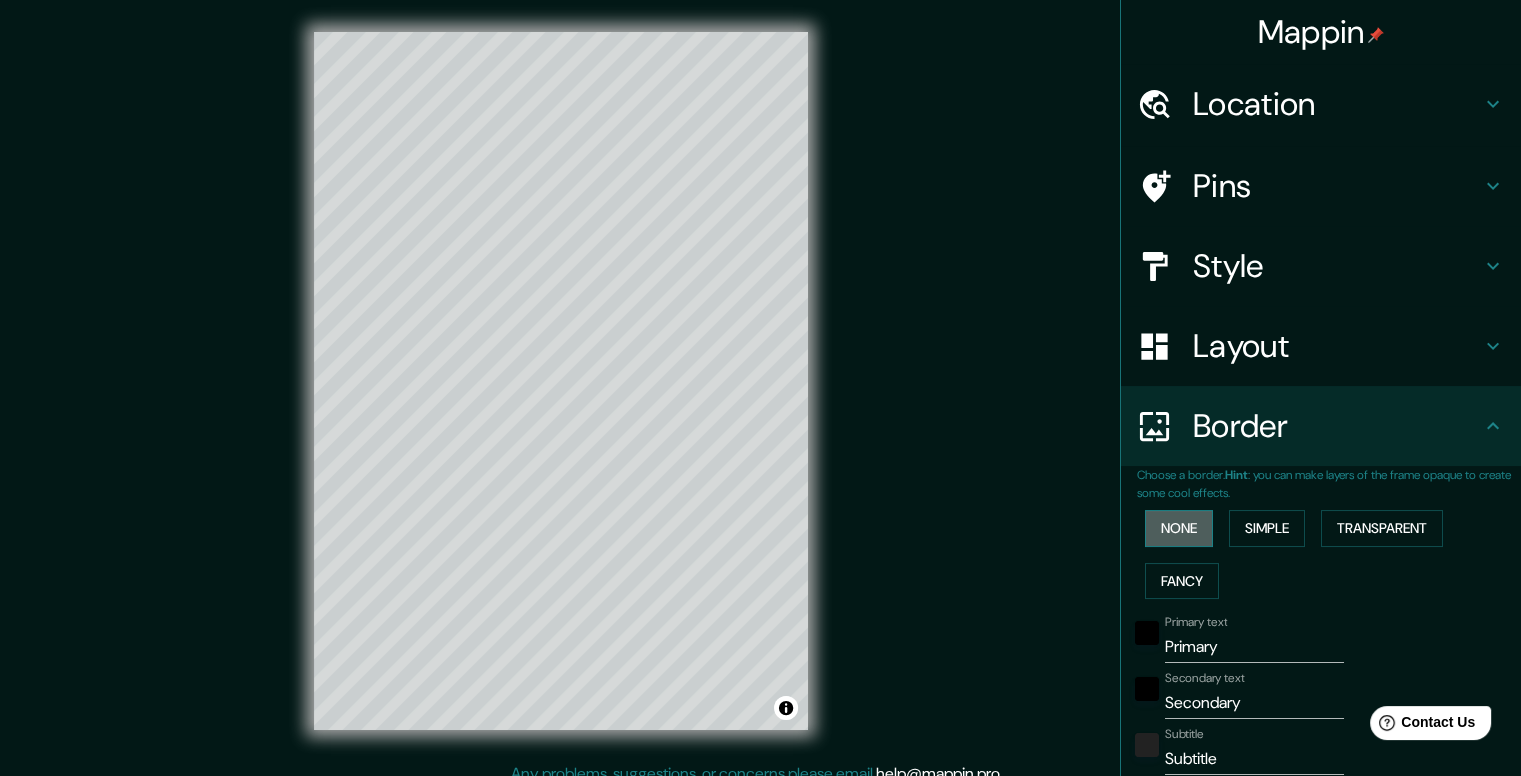 click on "None" at bounding box center (1179, 528) 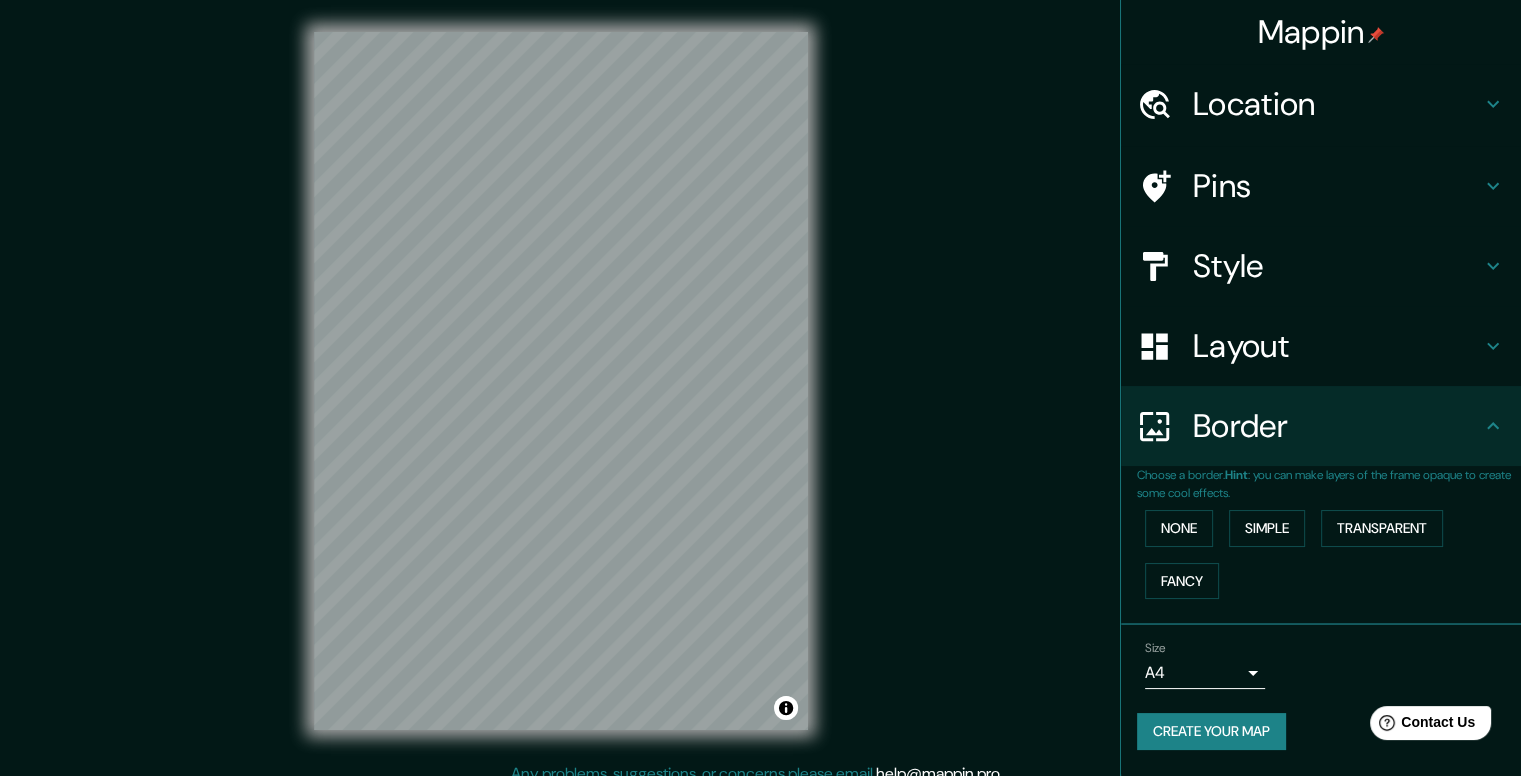 click on "Border" at bounding box center [1337, 426] 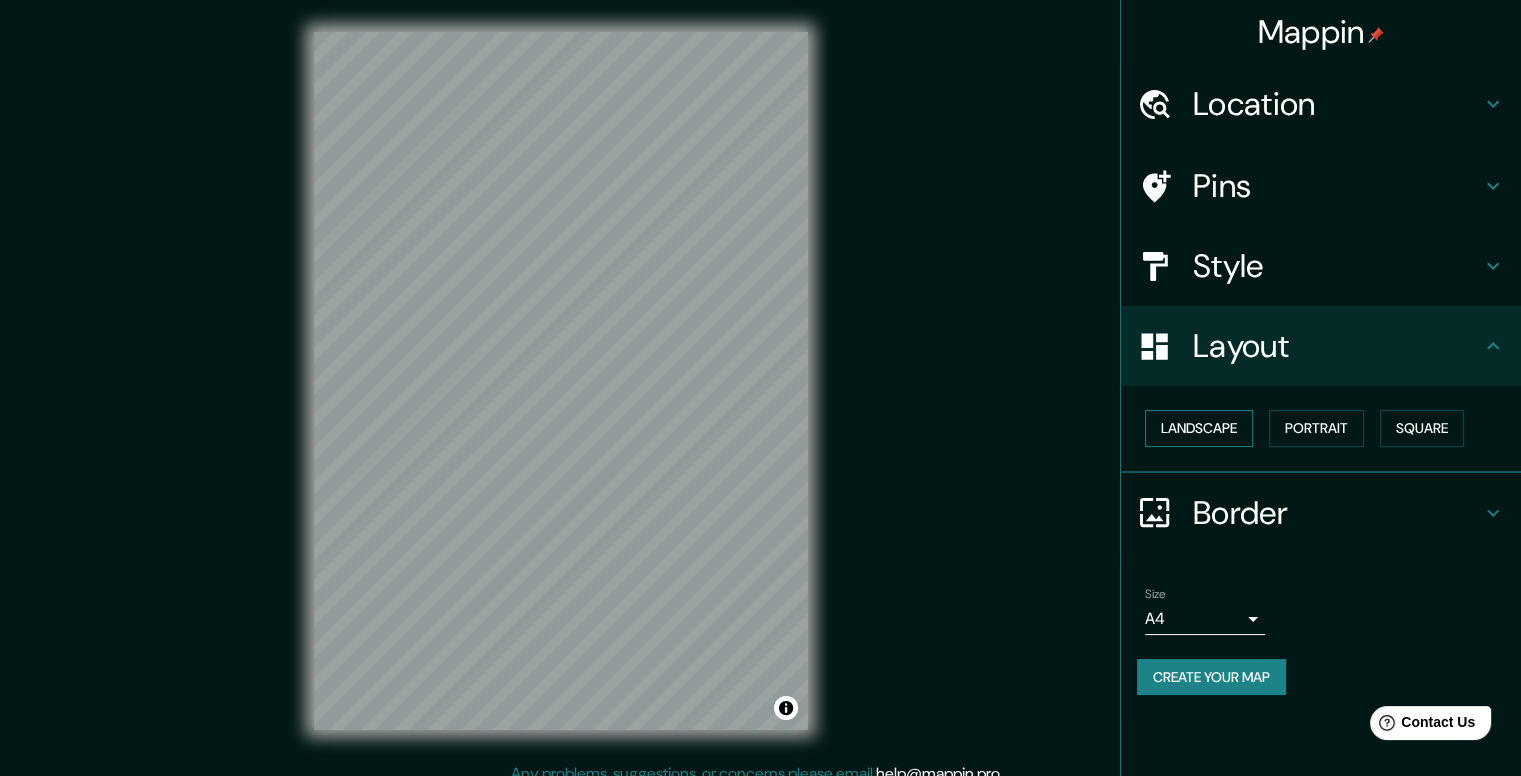 click on "Landscape" at bounding box center (1199, 428) 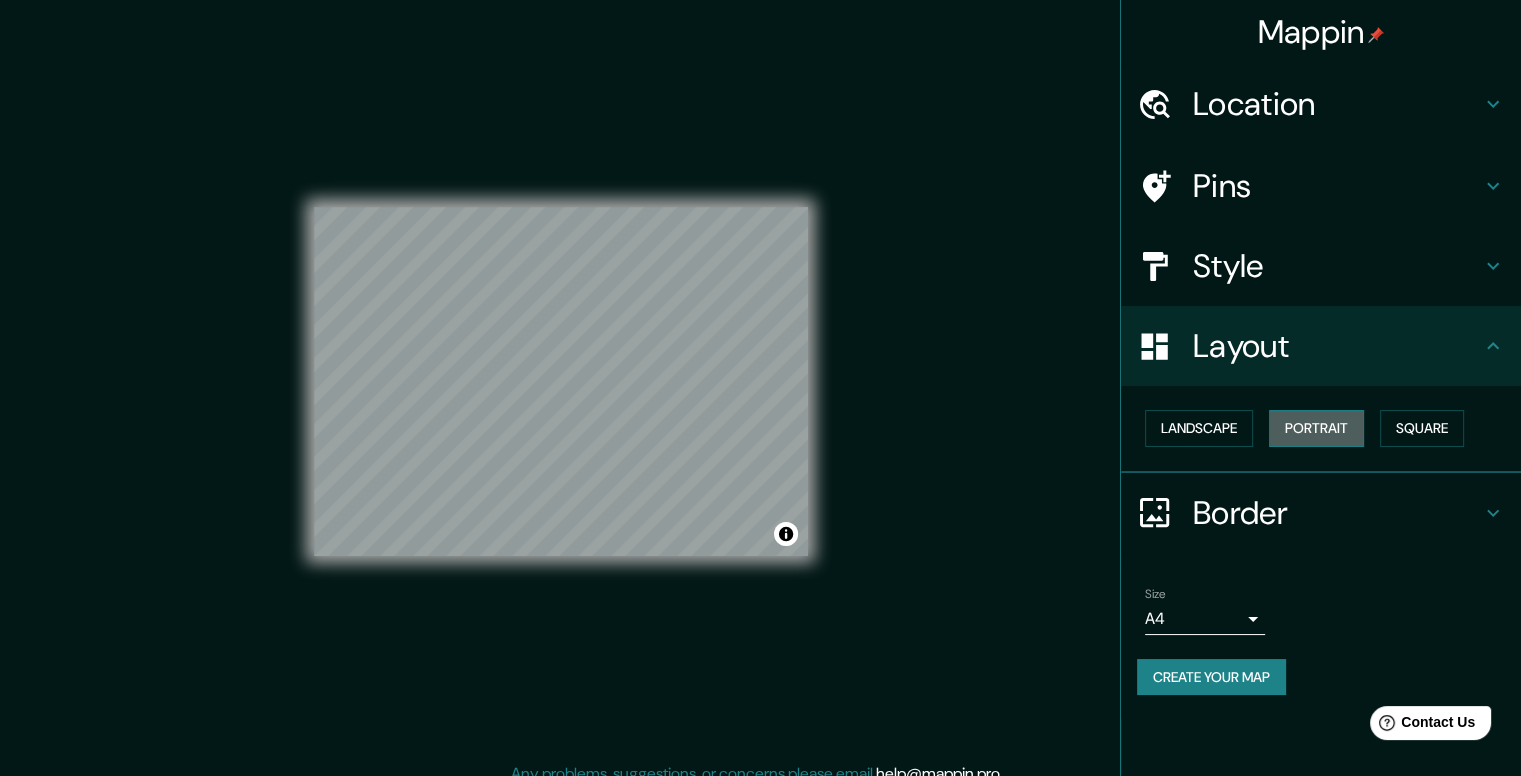 click on "Portrait" at bounding box center [1316, 428] 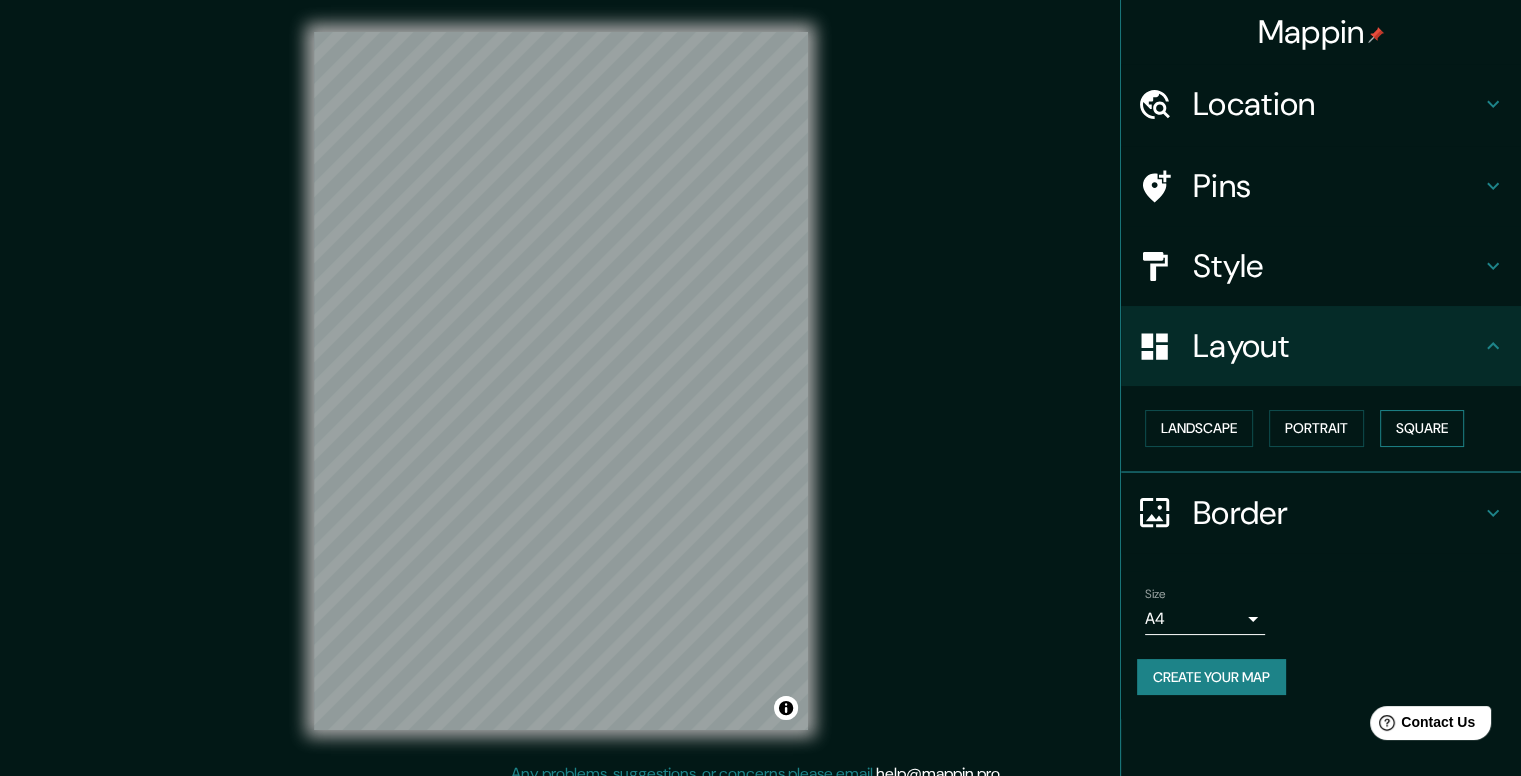 click on "Square" at bounding box center [1422, 428] 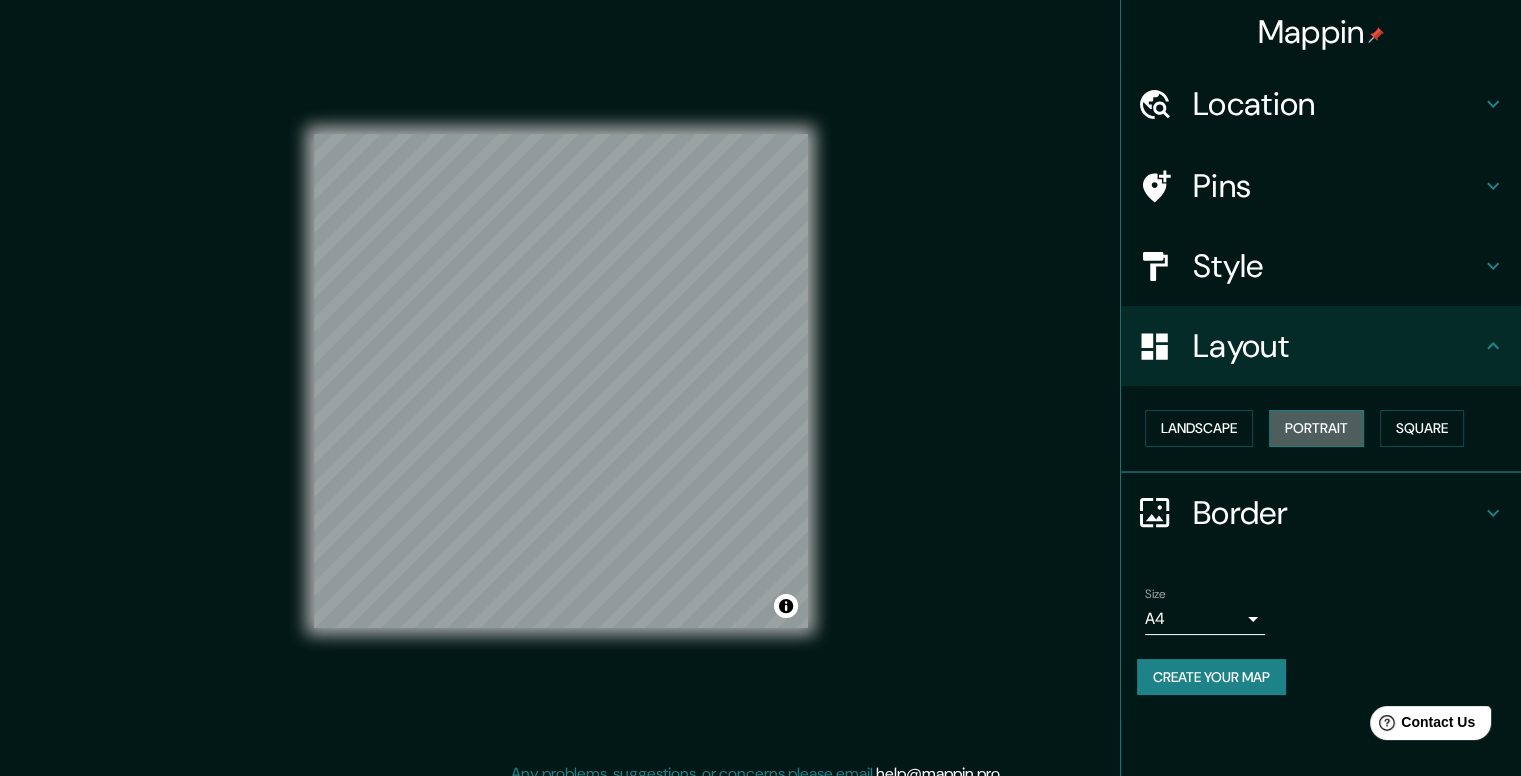 click on "Portrait" at bounding box center (1316, 428) 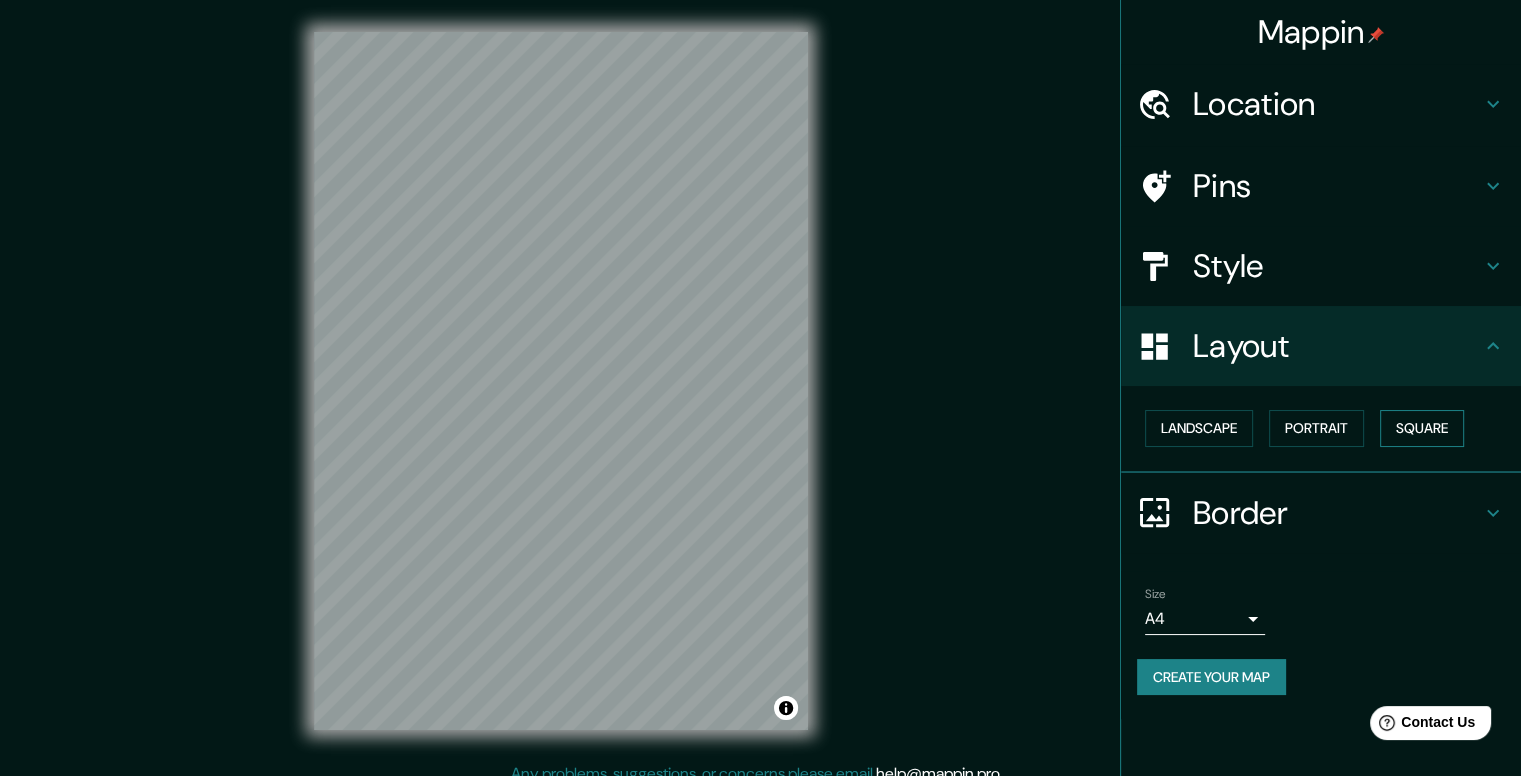 click on "Square" at bounding box center (1422, 428) 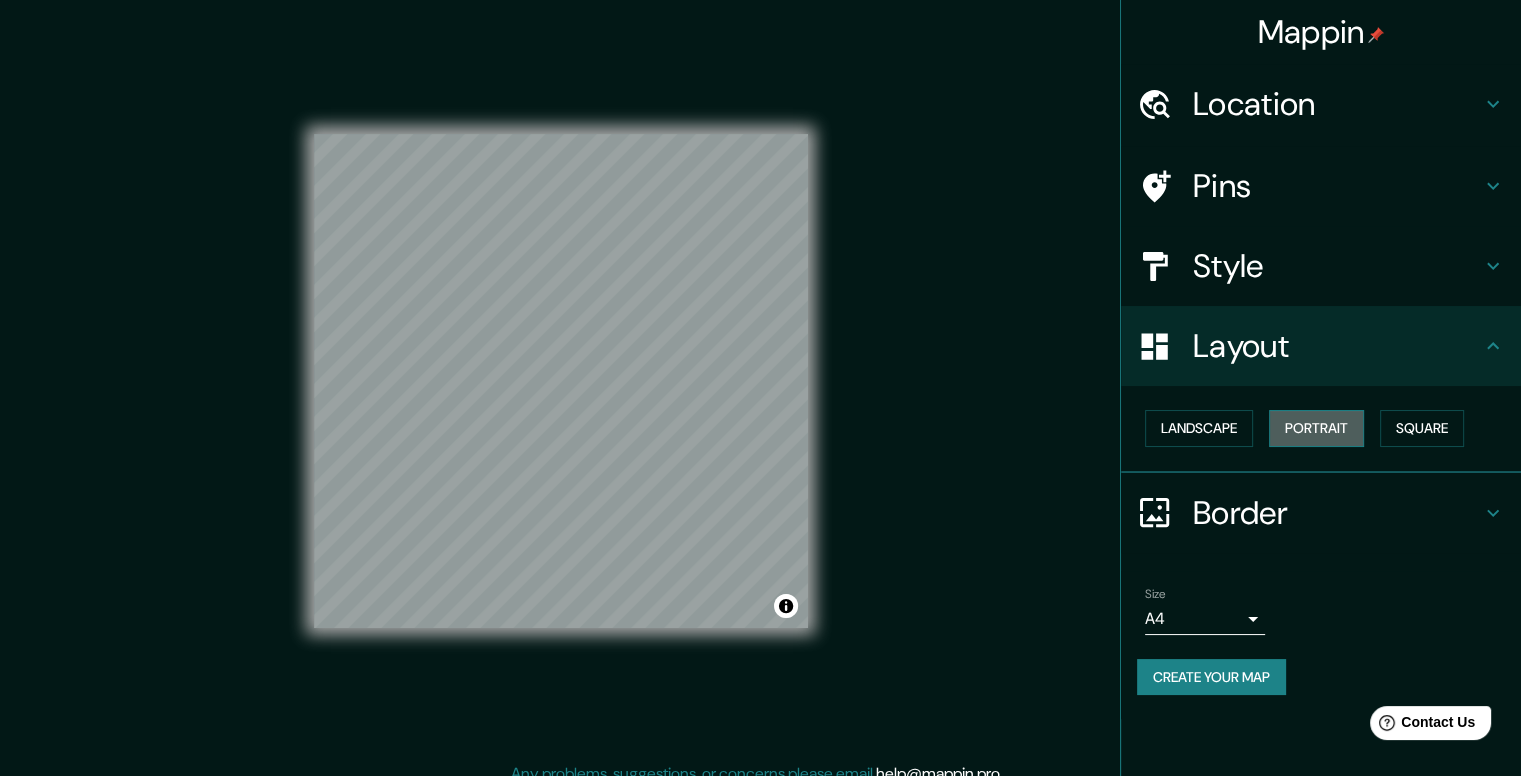 click on "Portrait" at bounding box center [1316, 428] 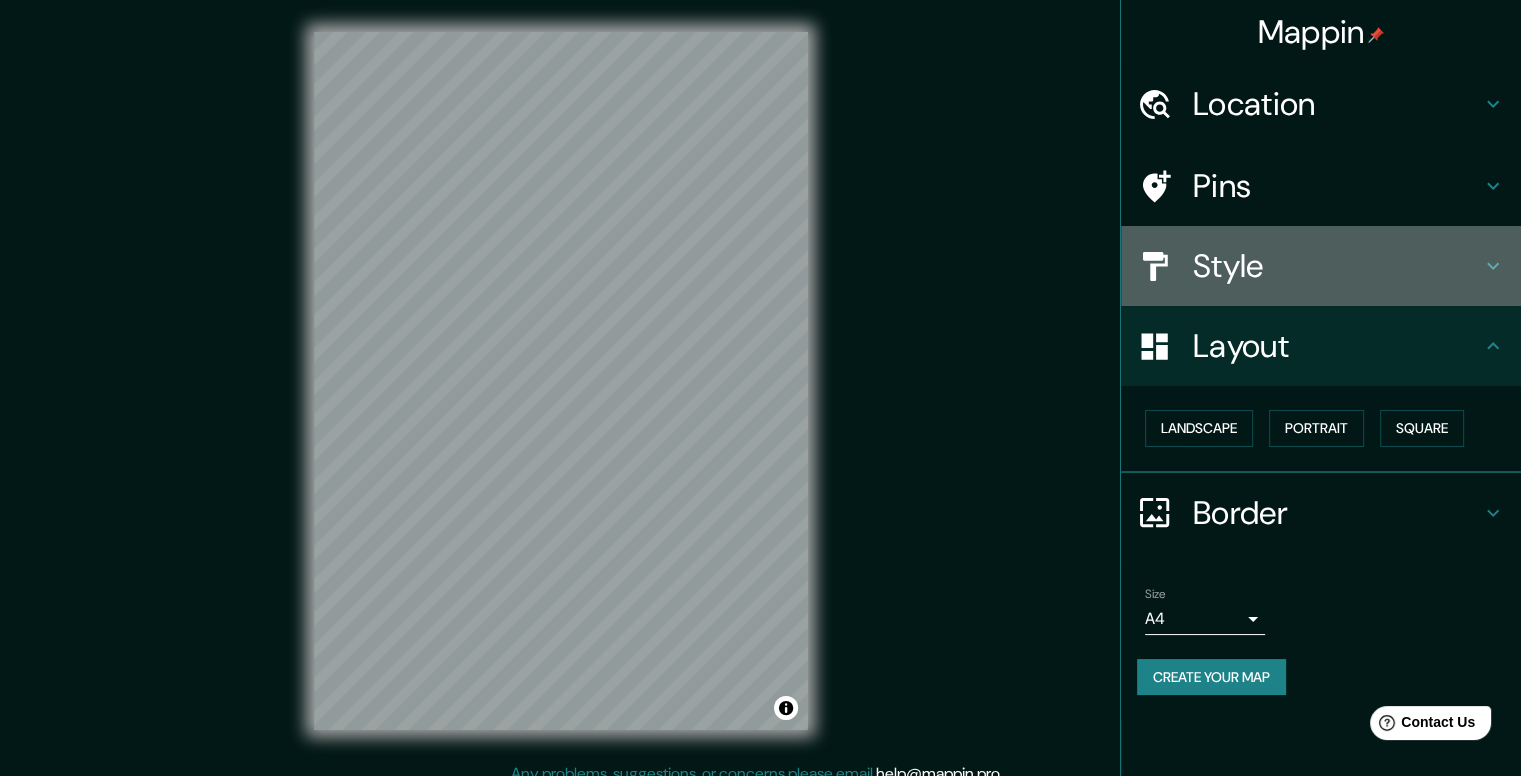 click on "Style" at bounding box center (1337, 266) 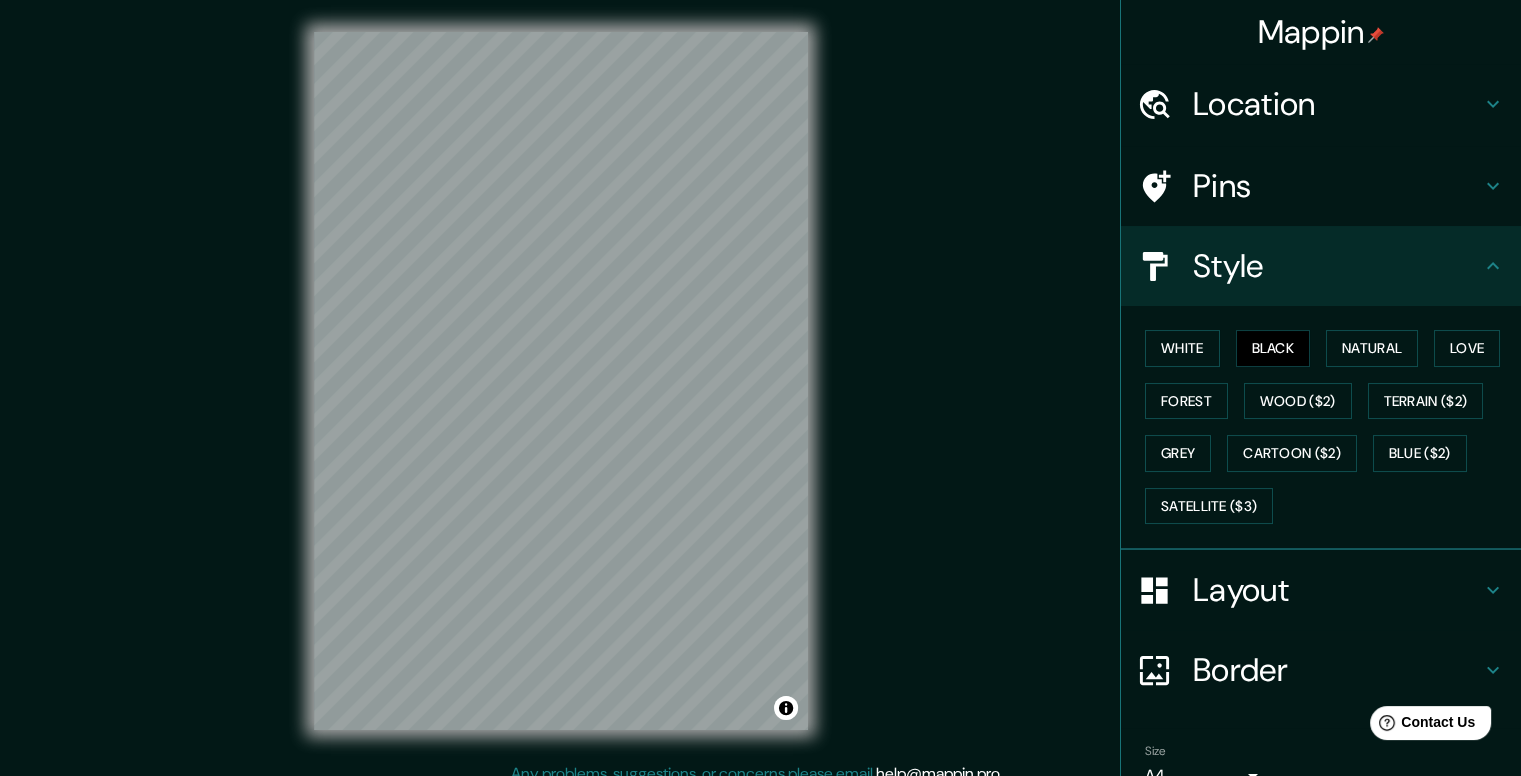 click at bounding box center (1165, 186) 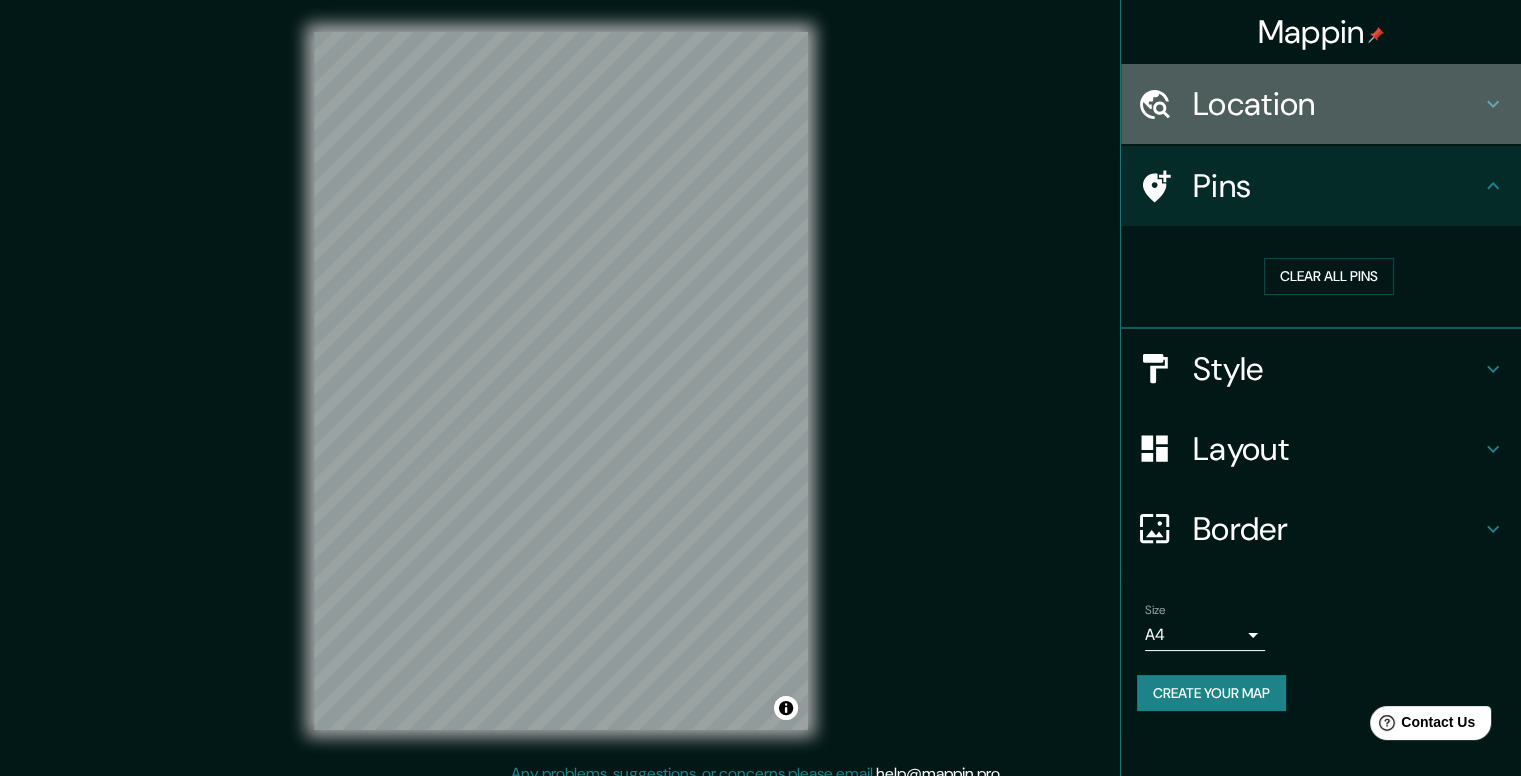 click on "Location" at bounding box center (1337, 104) 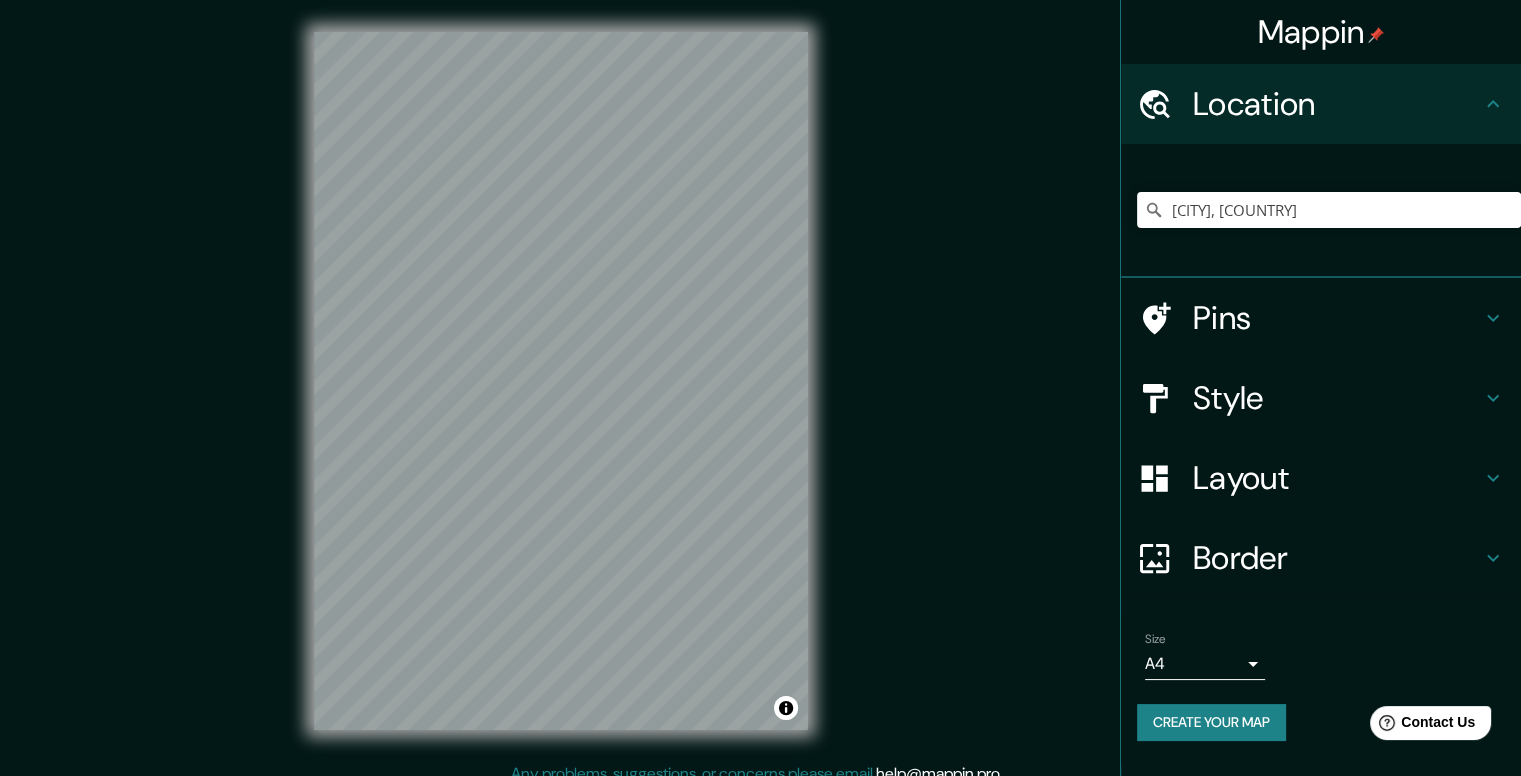 click on "Location" at bounding box center [1337, 104] 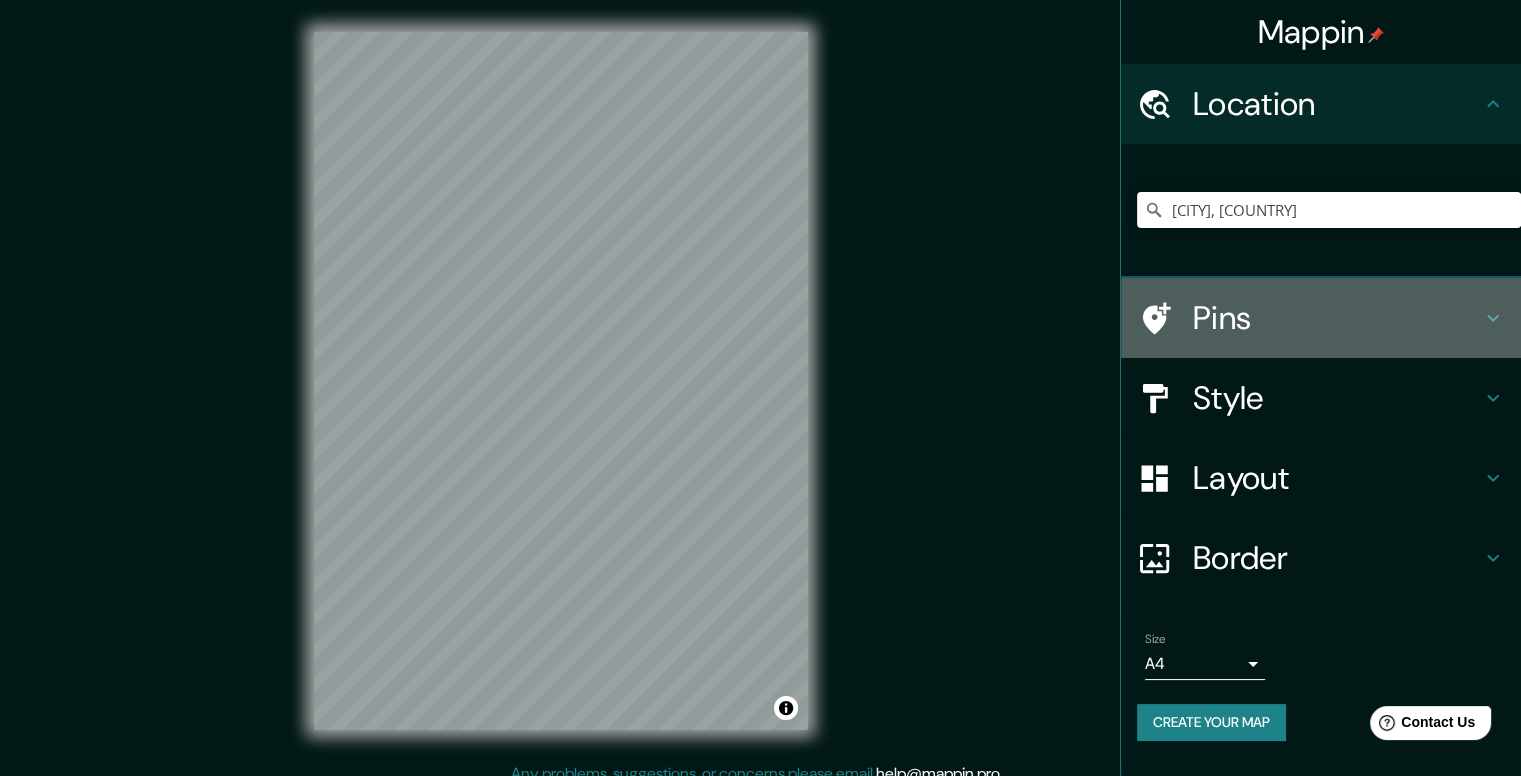click on "Pins" at bounding box center [1337, 318] 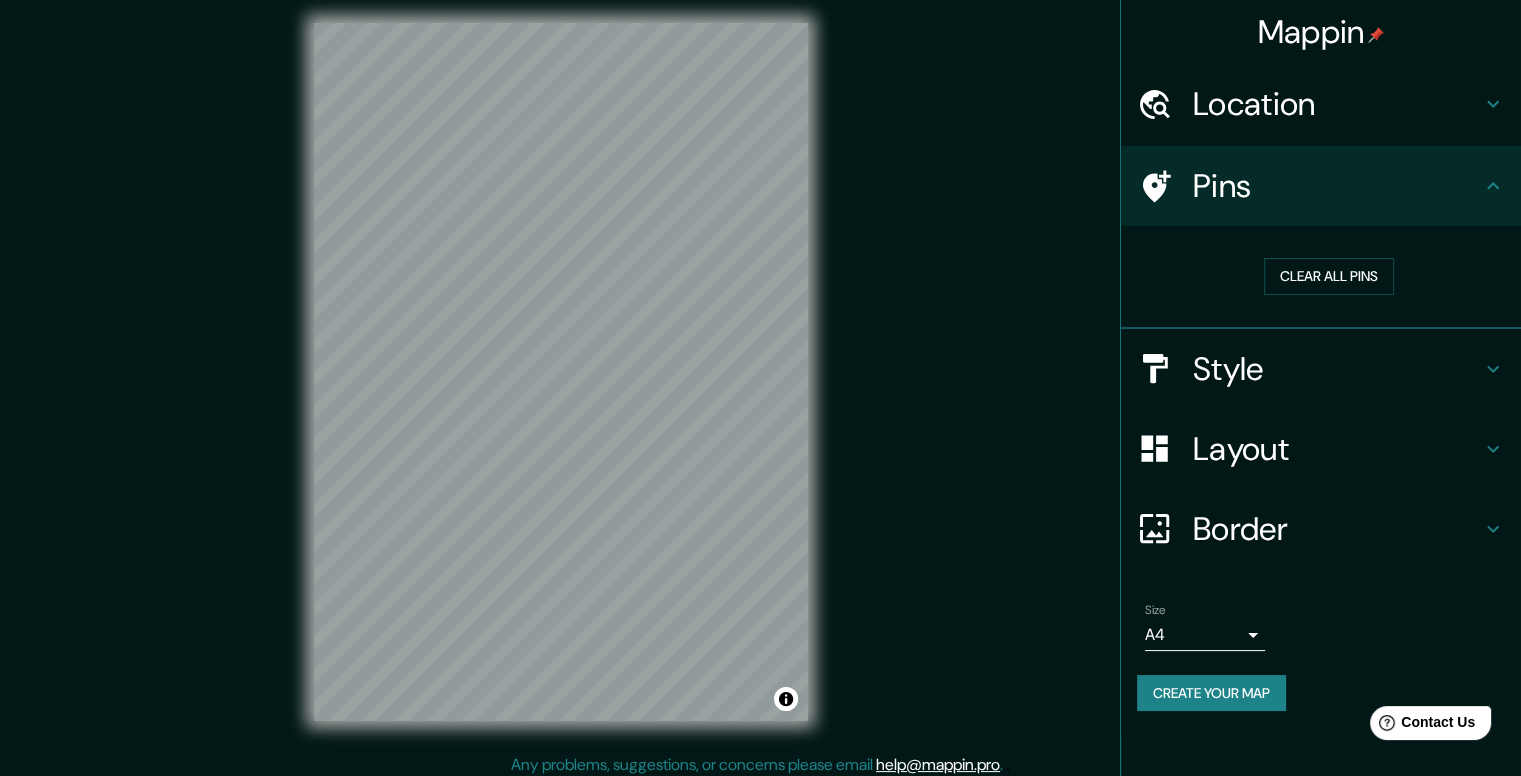 scroll, scrollTop: 18, scrollLeft: 0, axis: vertical 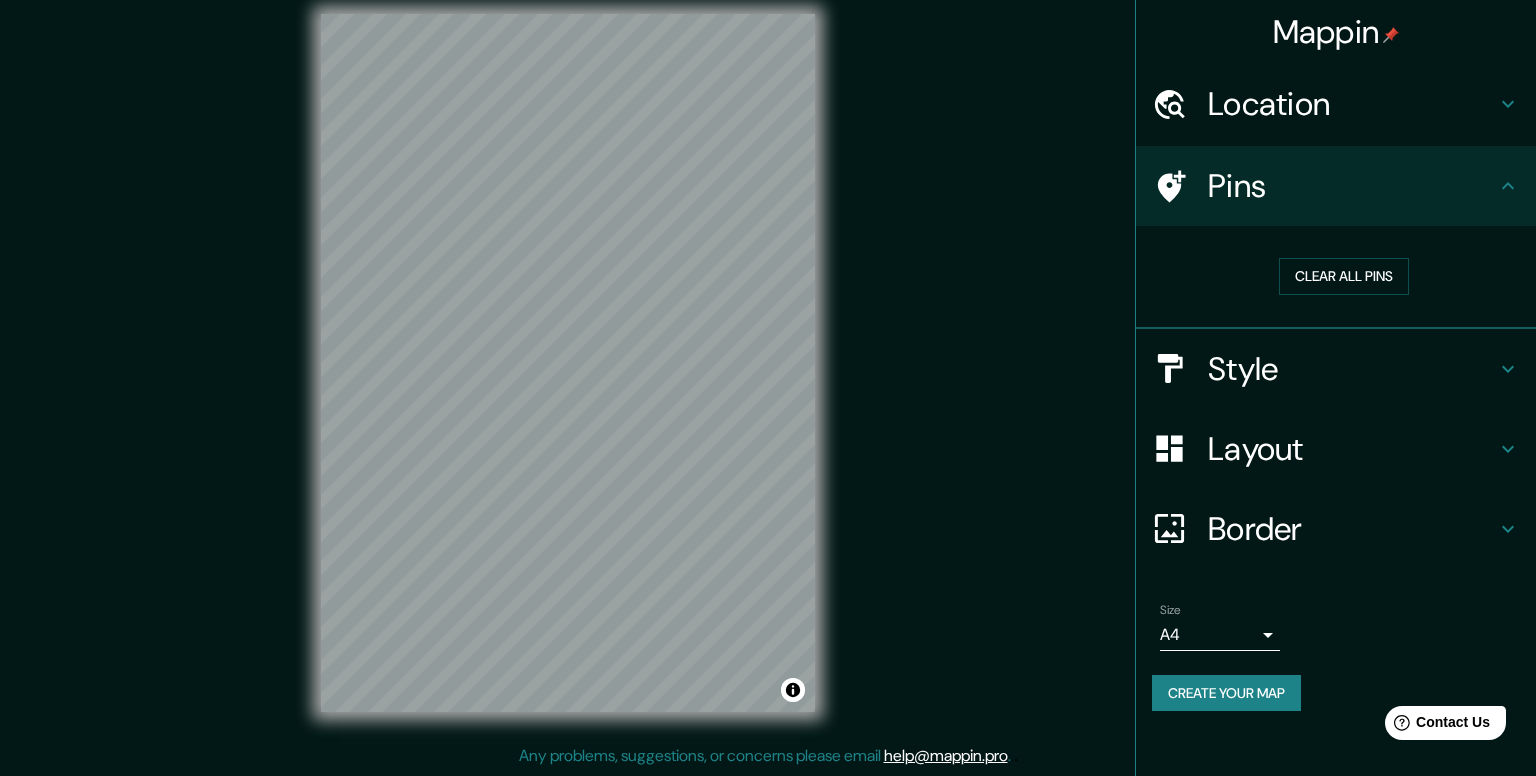 click on "Mappin Location [CITY], [COUNTRY] Pins Clear all pins Style Layout Border Choose a border.  Hint : you can make layers of the frame opaque to create some cool effects. None Simple Transparent Fancy Size A4 single Create your map © Mapbox   © OpenStreetMap   Improve this map Any problems, suggestions, or concerns please email    help@mappin.pro . . ." at bounding box center (768, 370) 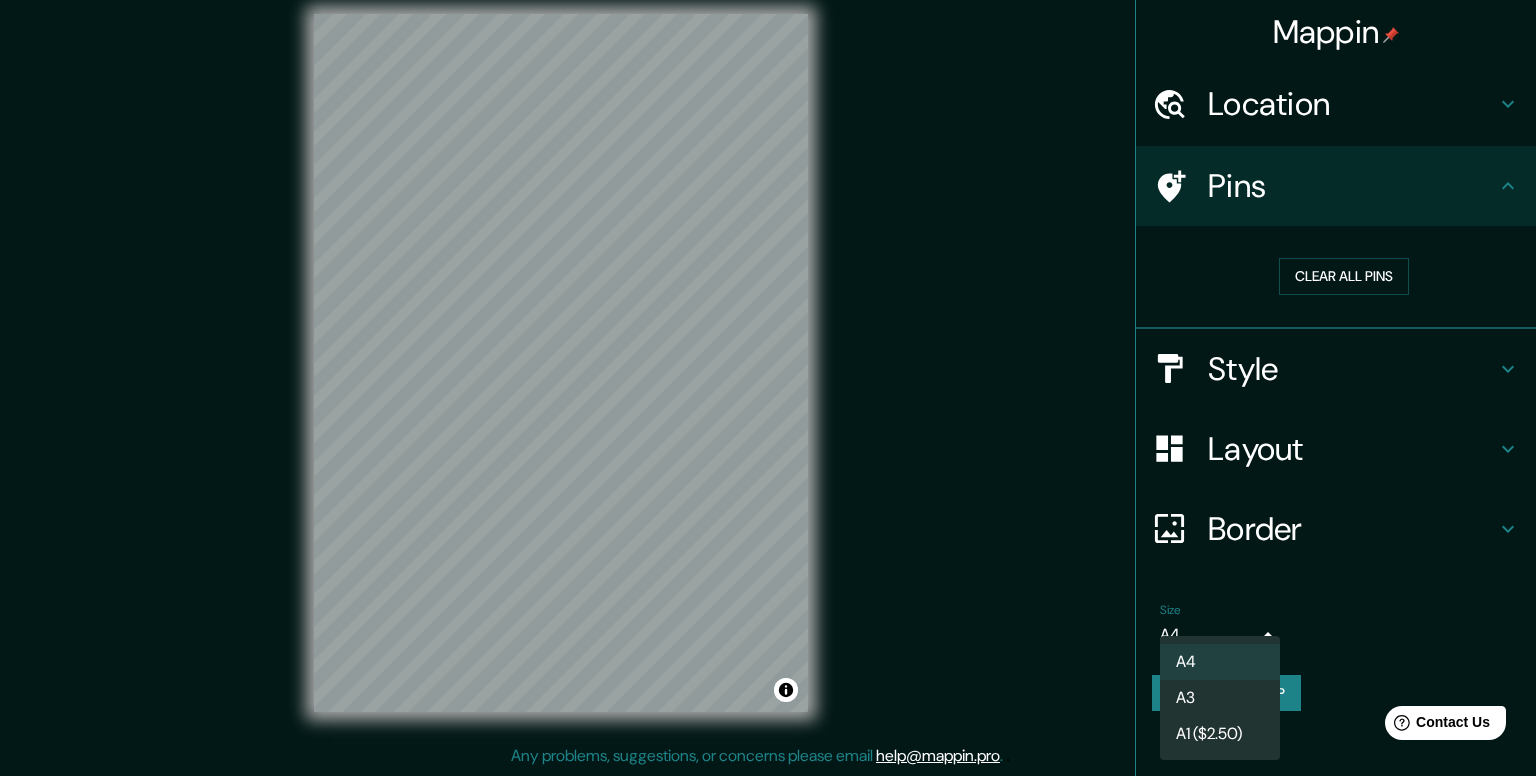 click on "A4" at bounding box center (1220, 662) 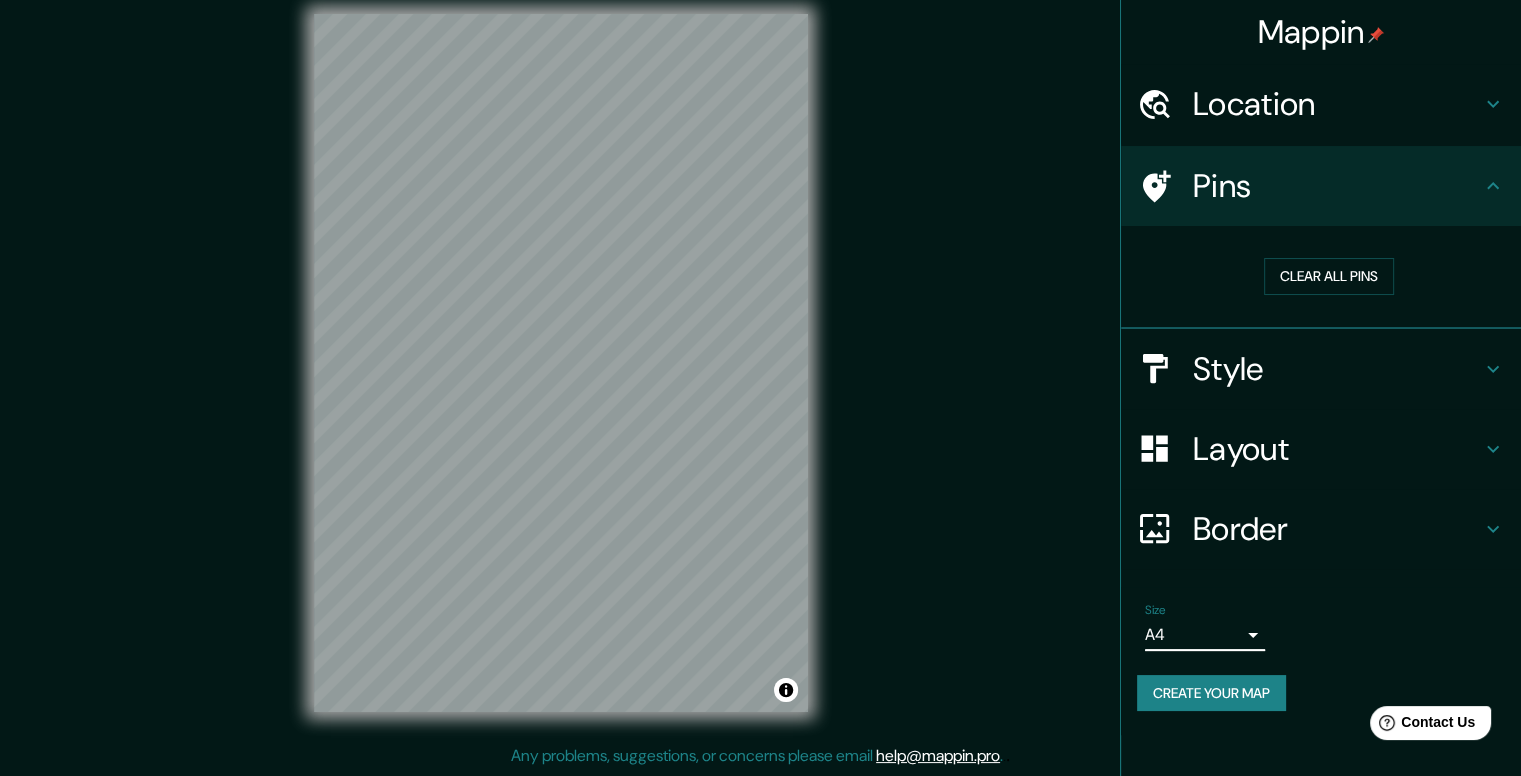click on "Size A4 single Create your map" at bounding box center (1321, 661) 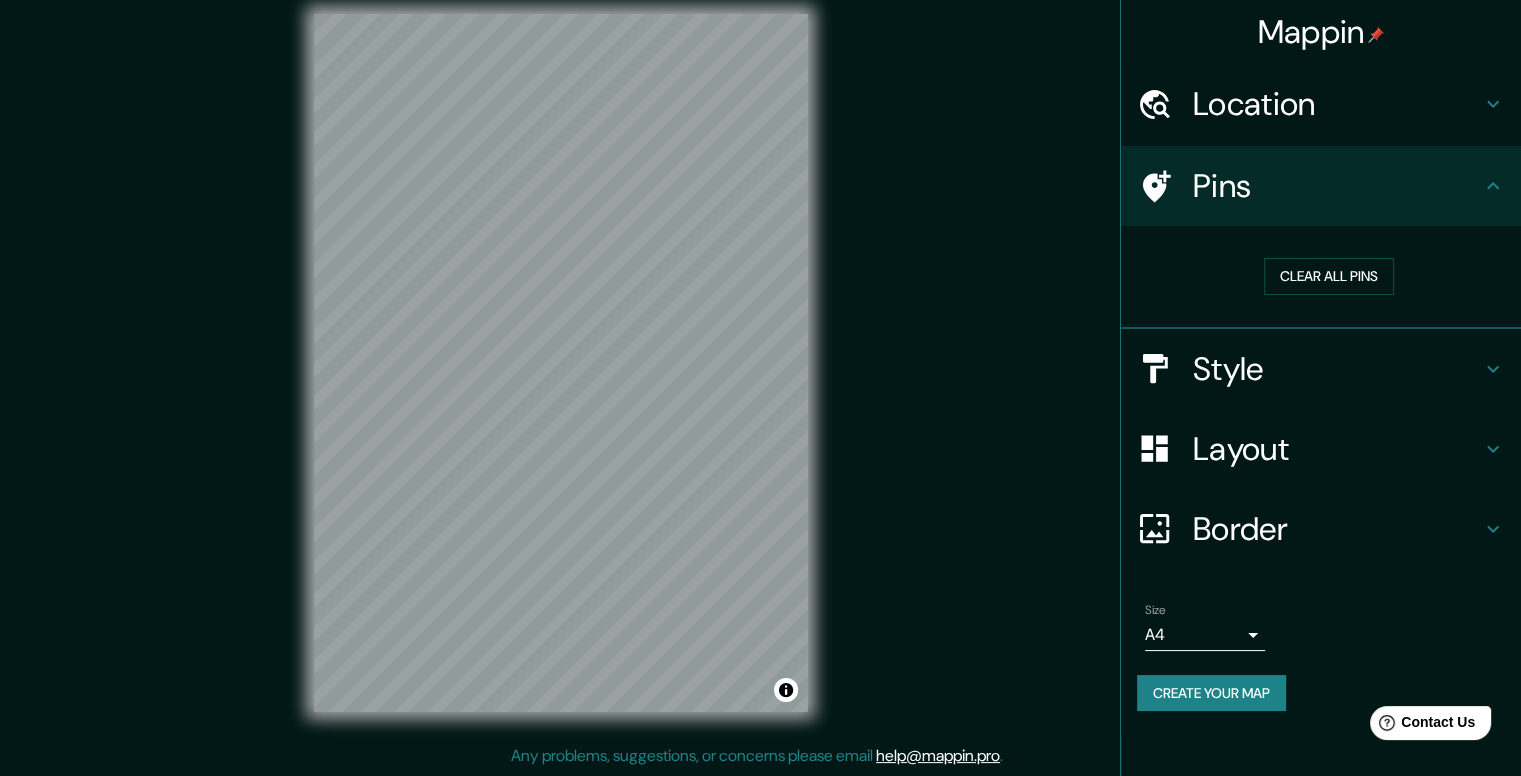 click on "Create your map" at bounding box center (1211, 693) 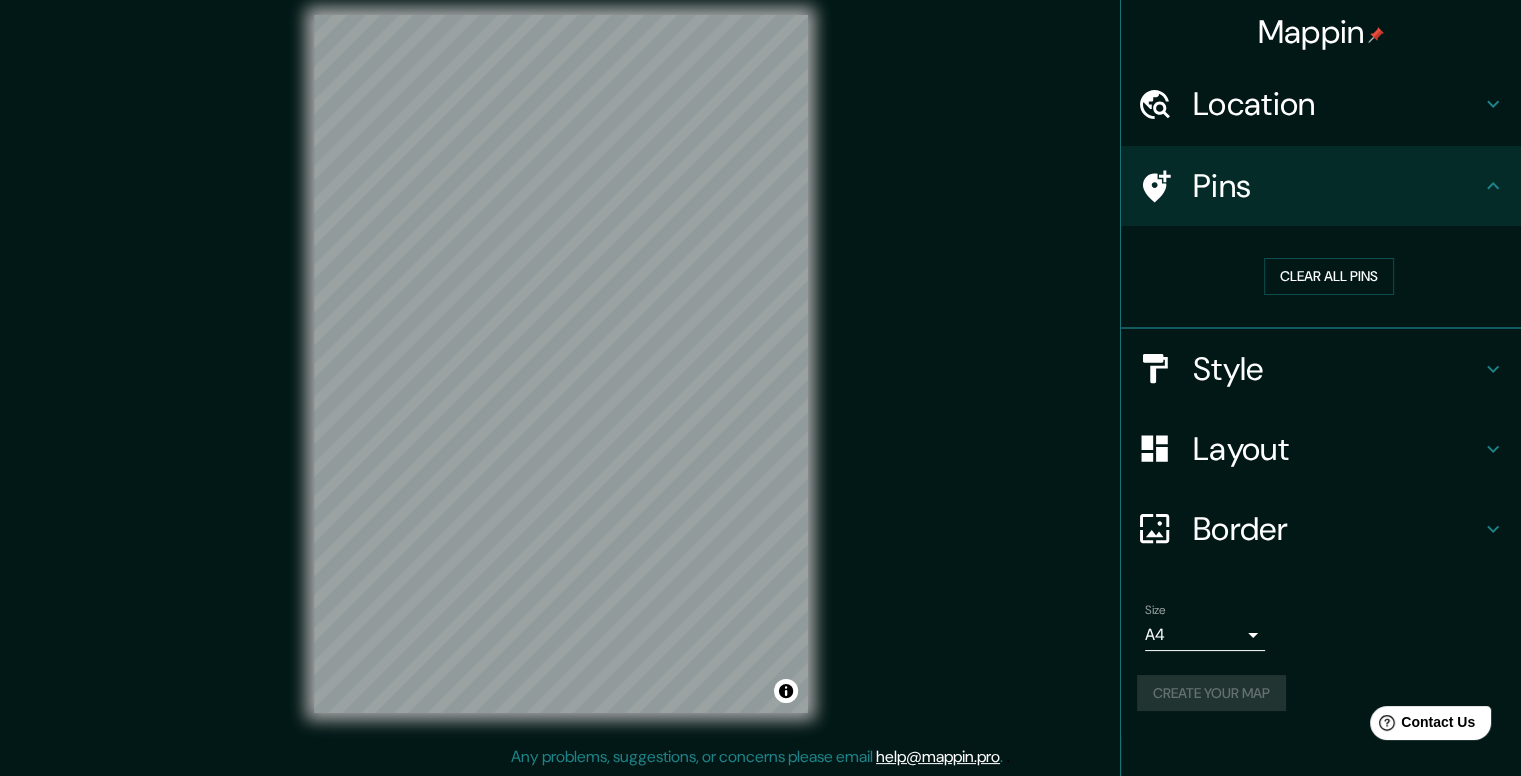 scroll, scrollTop: 18, scrollLeft: 0, axis: vertical 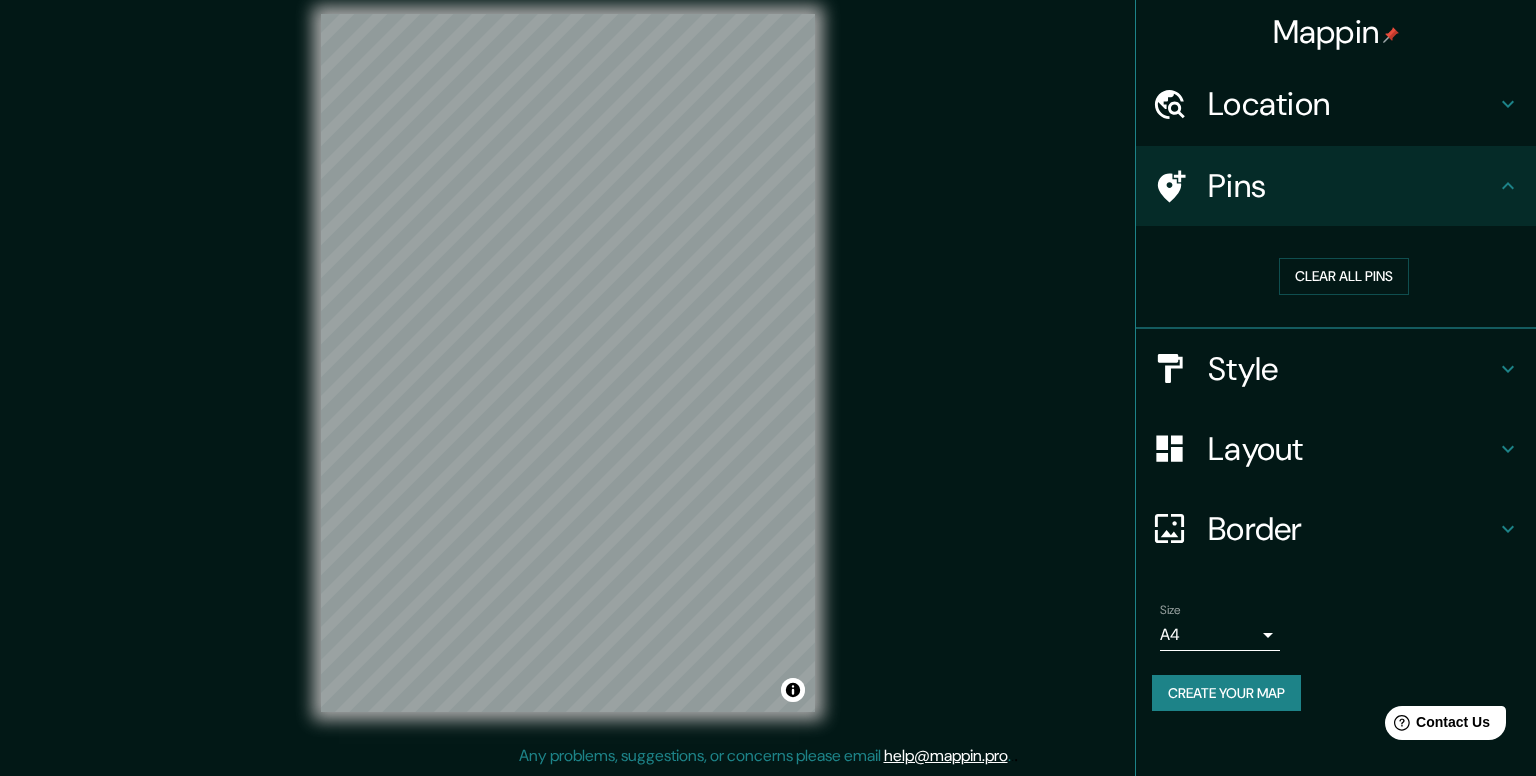 click on "Mappin Location [CITY], [COUNTRY] Pins Clear all pins Style Layout Border Choose a border.  Hint : you can make layers of the frame opaque to create some cool effects. None Simple Transparent Fancy Size A4 single Create your map © Mapbox   © OpenStreetMap   Improve this map Any problems, suggestions, or concerns please email    help@mappin.pro . . ." at bounding box center (768, 370) 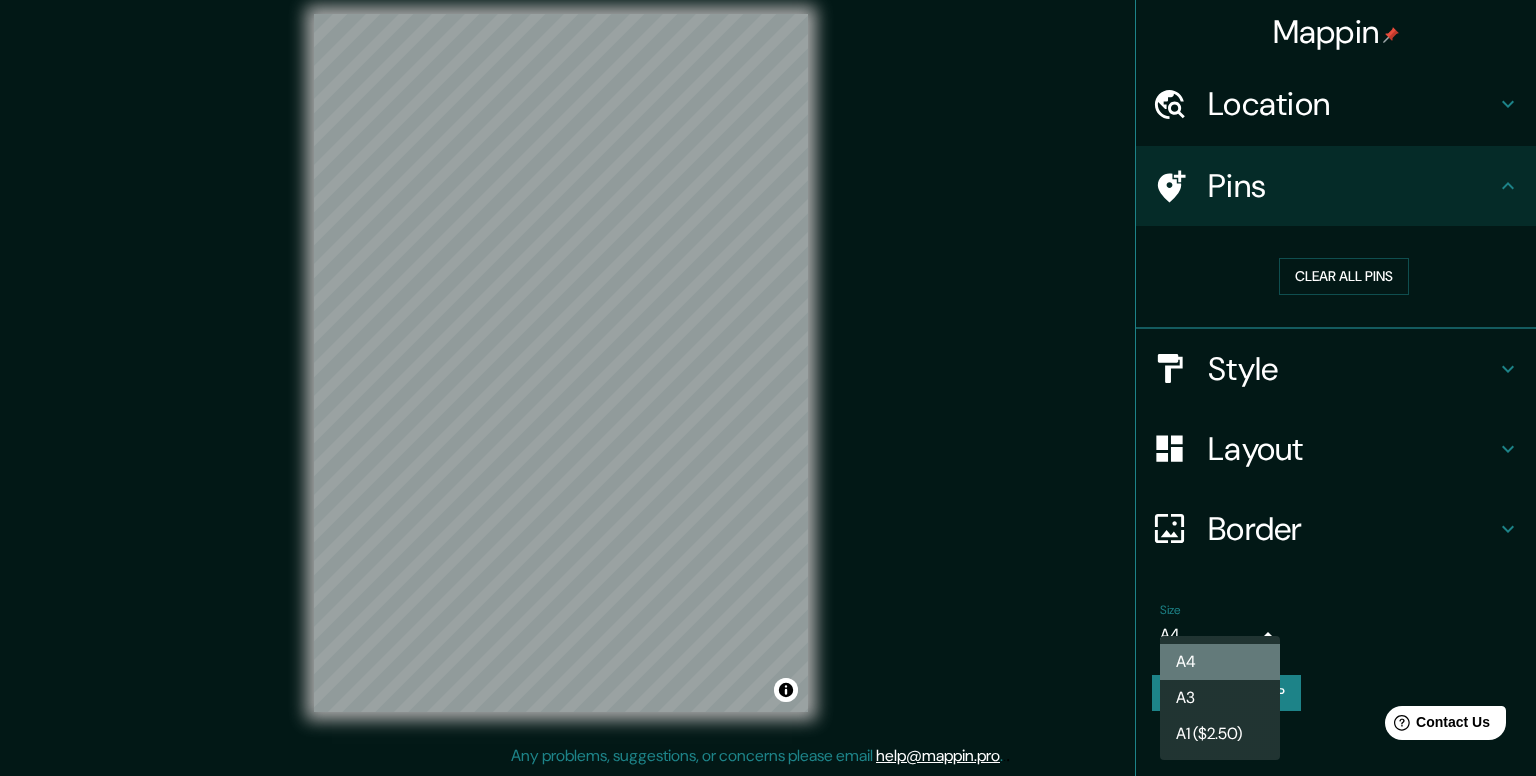 click on "A4" at bounding box center [1220, 662] 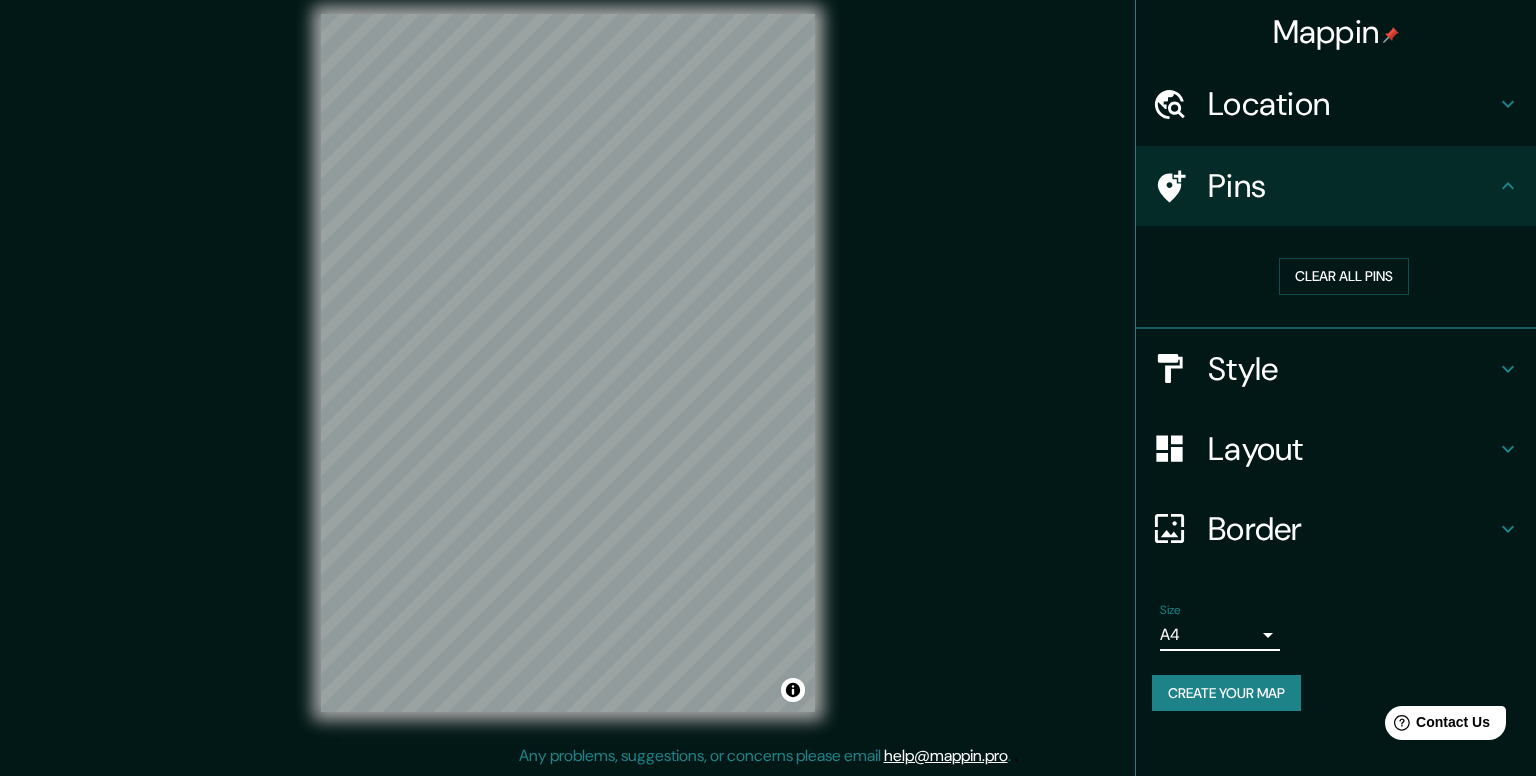 click on "Mappin Location [CITY], [COUNTRY] Pins Clear all pins Style Layout Border Choose a border.  Hint : you can make layers of the frame opaque to create some cool effects. None Simple Transparent Fancy Size A4 single Create your map © Mapbox   © OpenStreetMap   Improve this map Any problems, suggestions, or concerns please email    help@mappin.pro . . ." at bounding box center (768, 370) 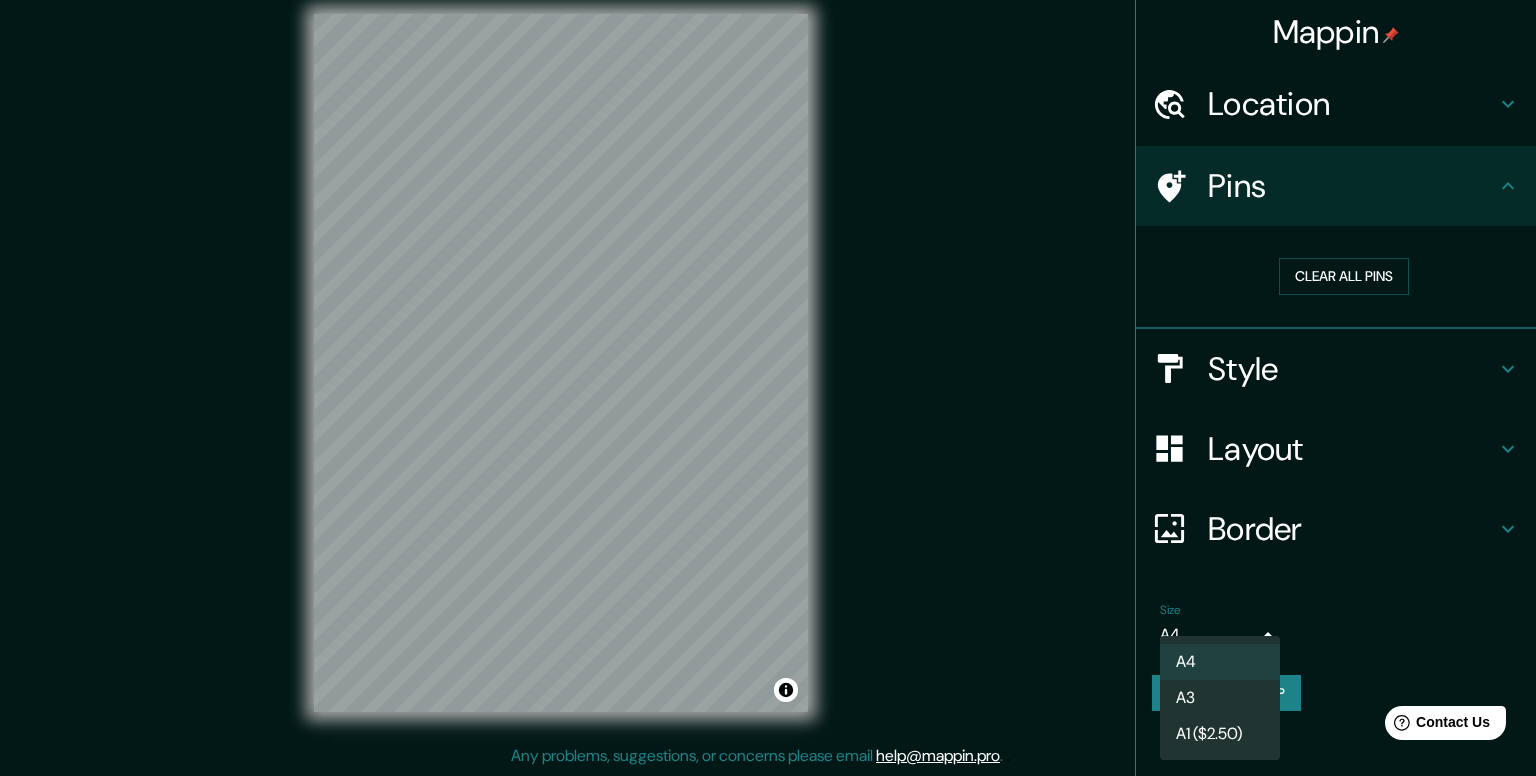 click at bounding box center (768, 388) 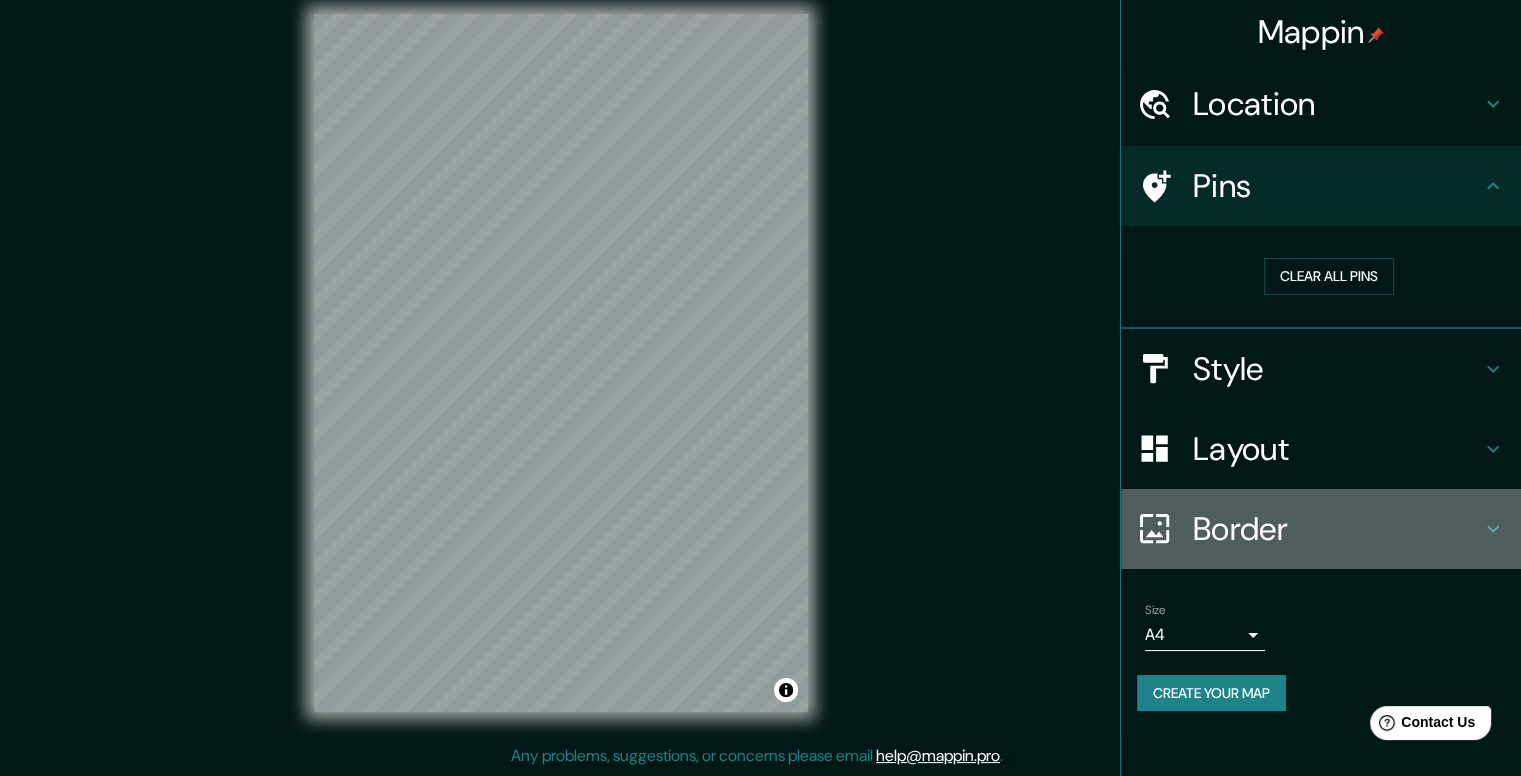 click on "Border" at bounding box center [1337, 529] 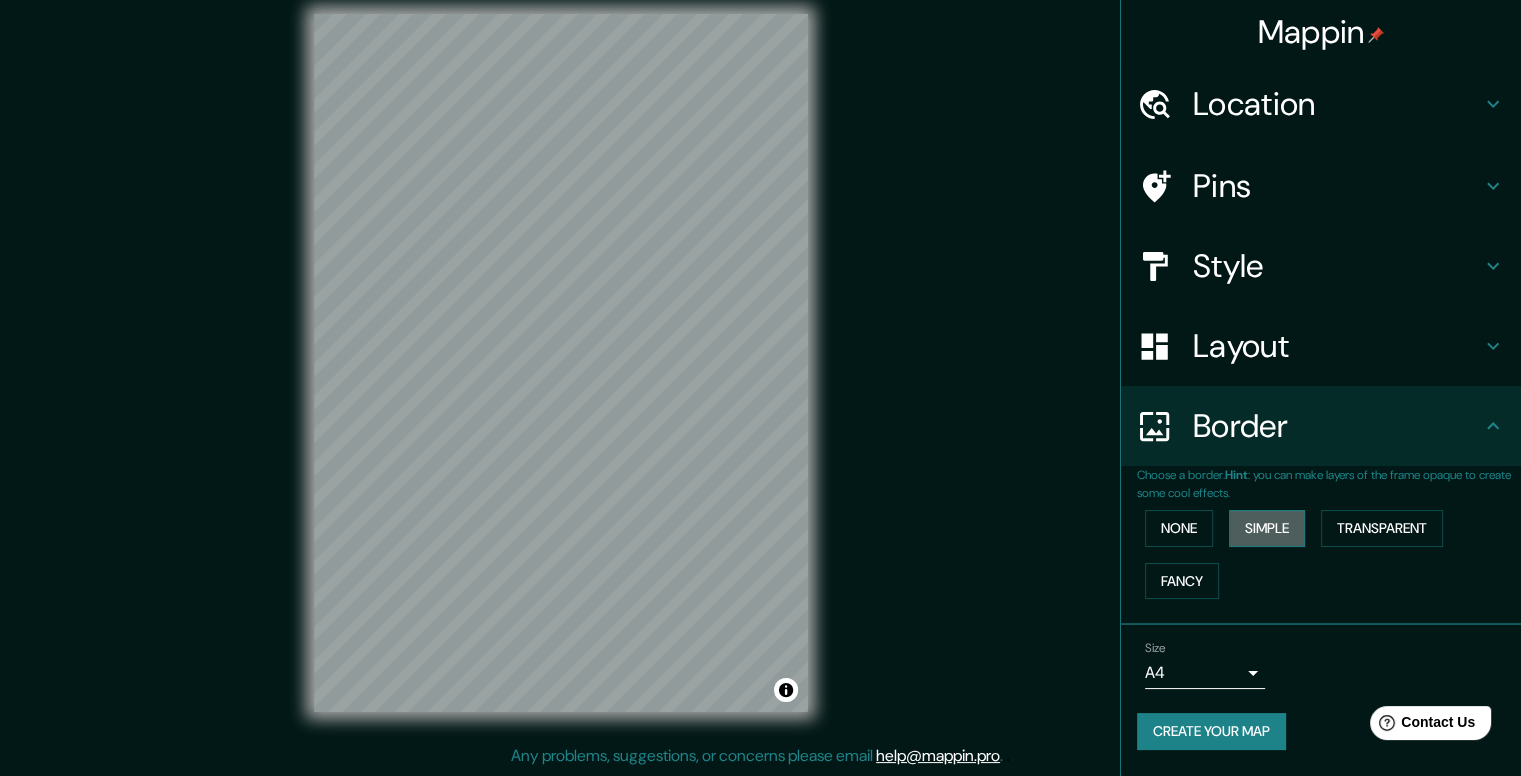 click on "Simple" at bounding box center [1267, 528] 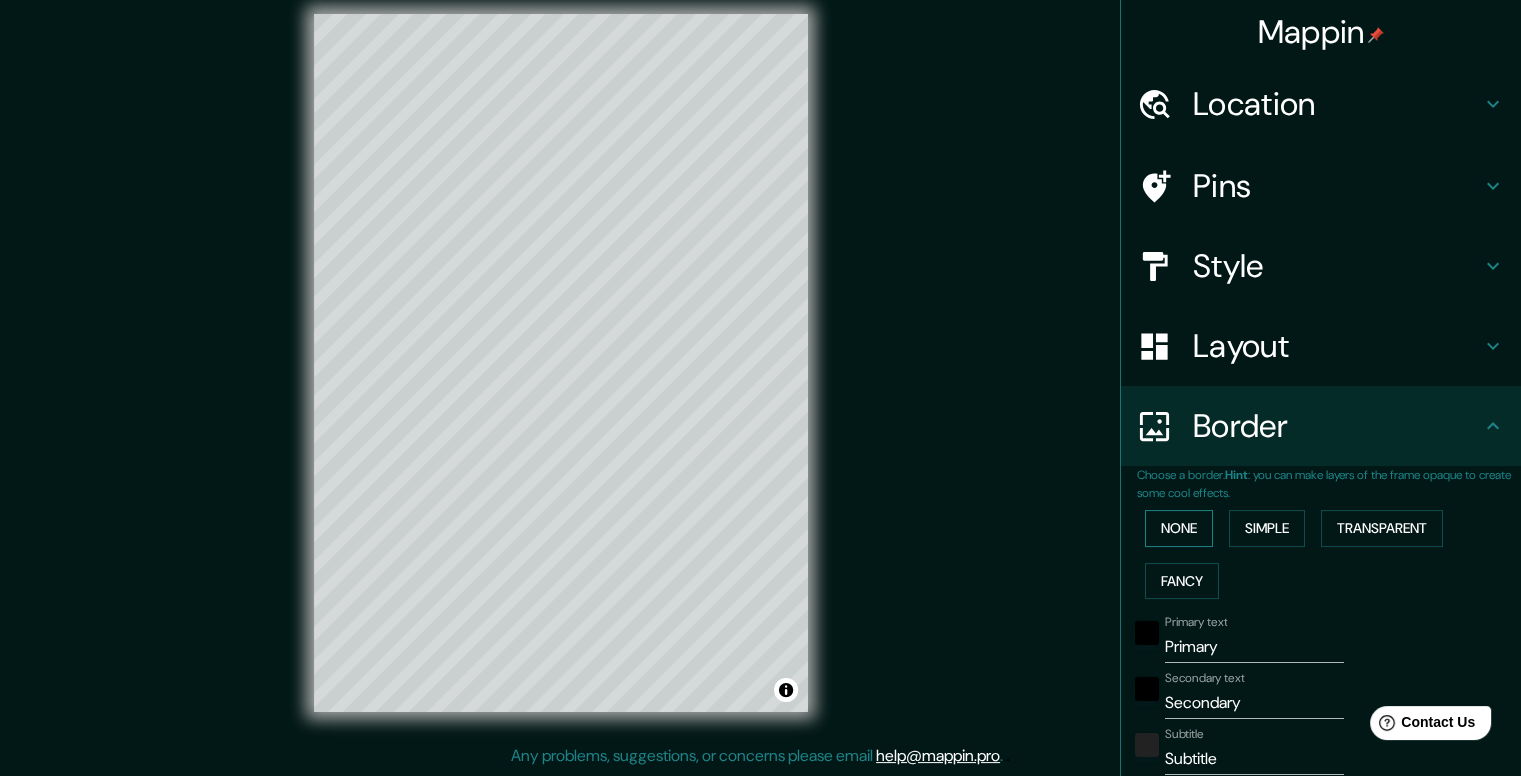 click on "None" at bounding box center [1179, 528] 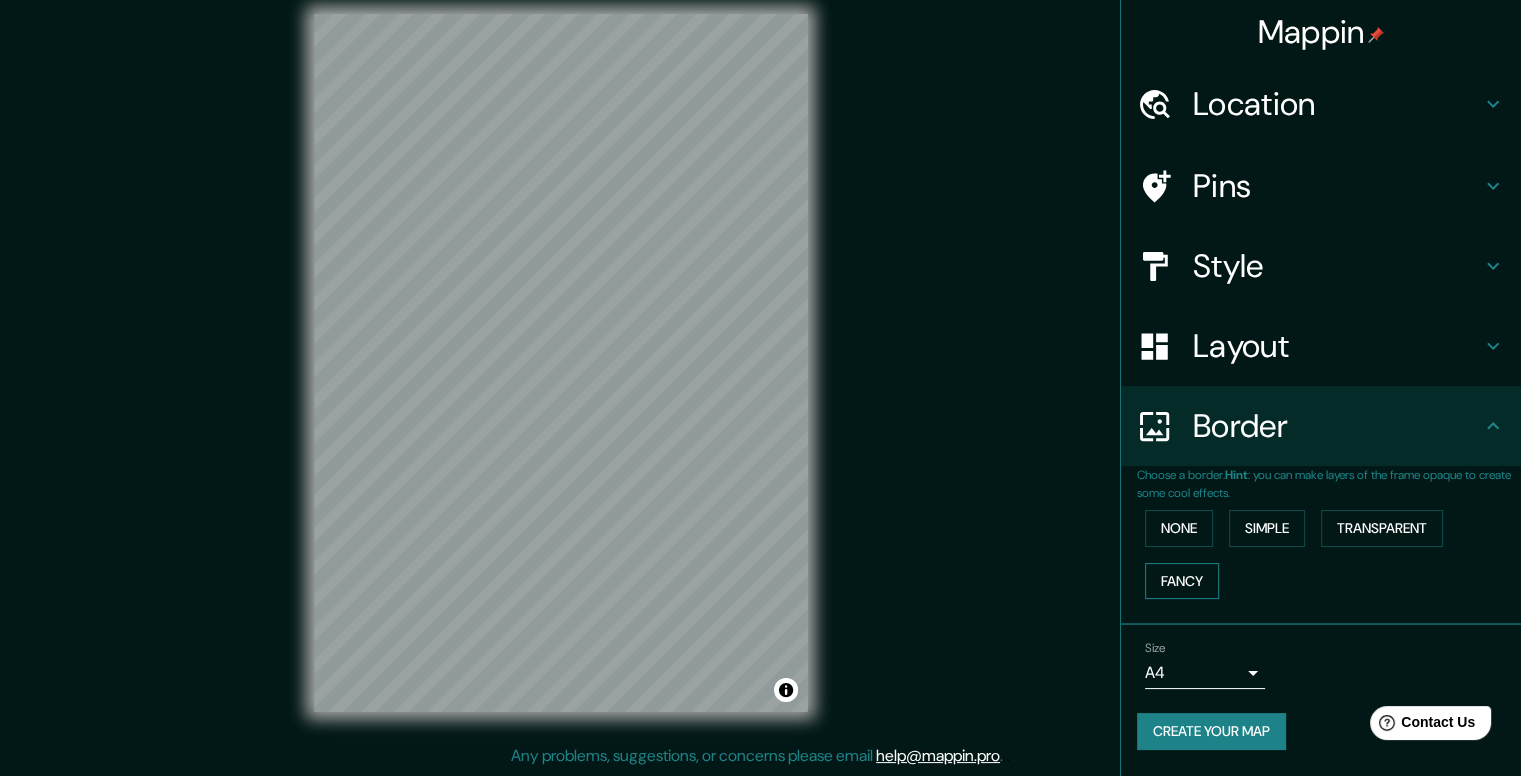 click on "Fancy" at bounding box center (1182, 581) 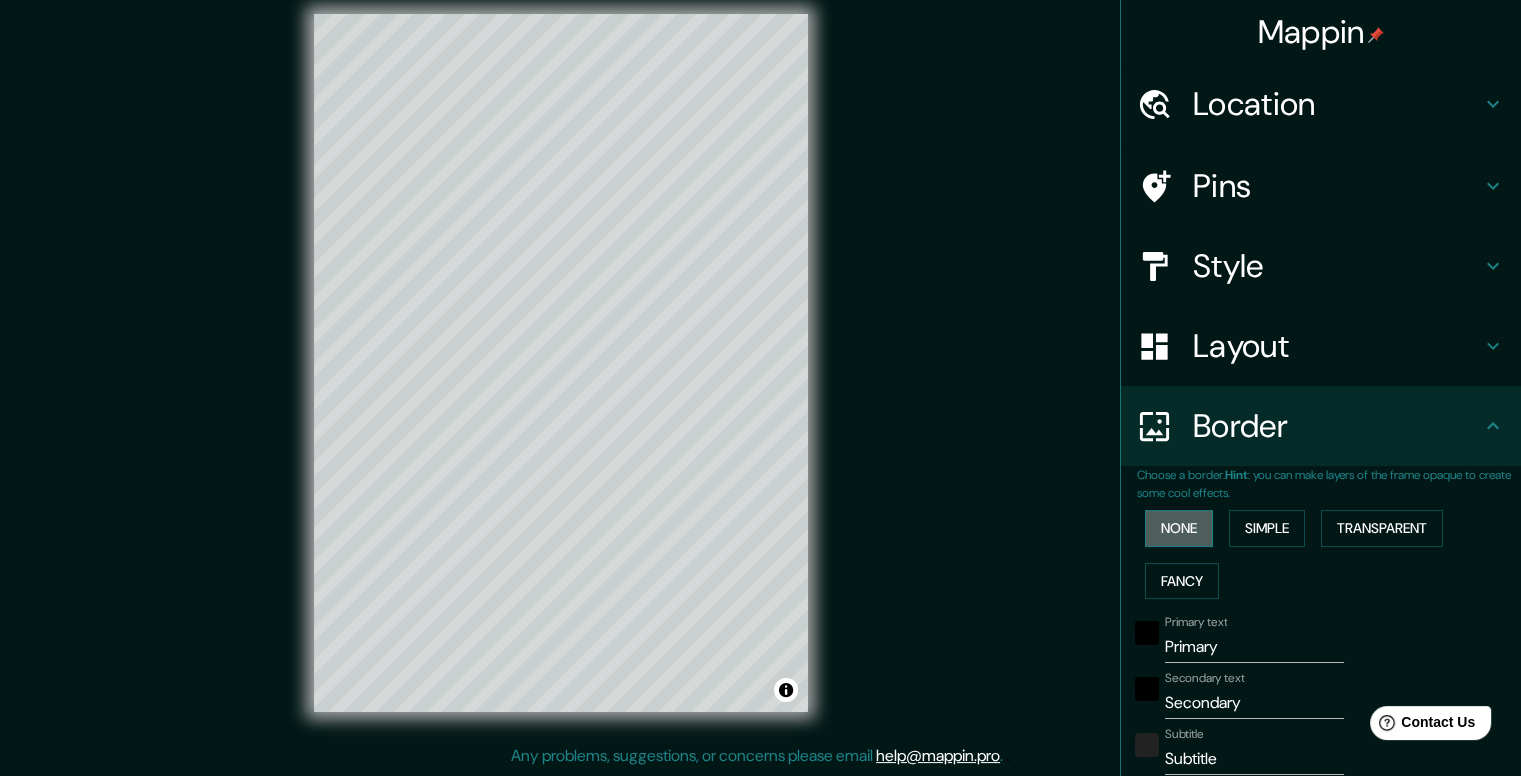 click on "None" at bounding box center [1179, 528] 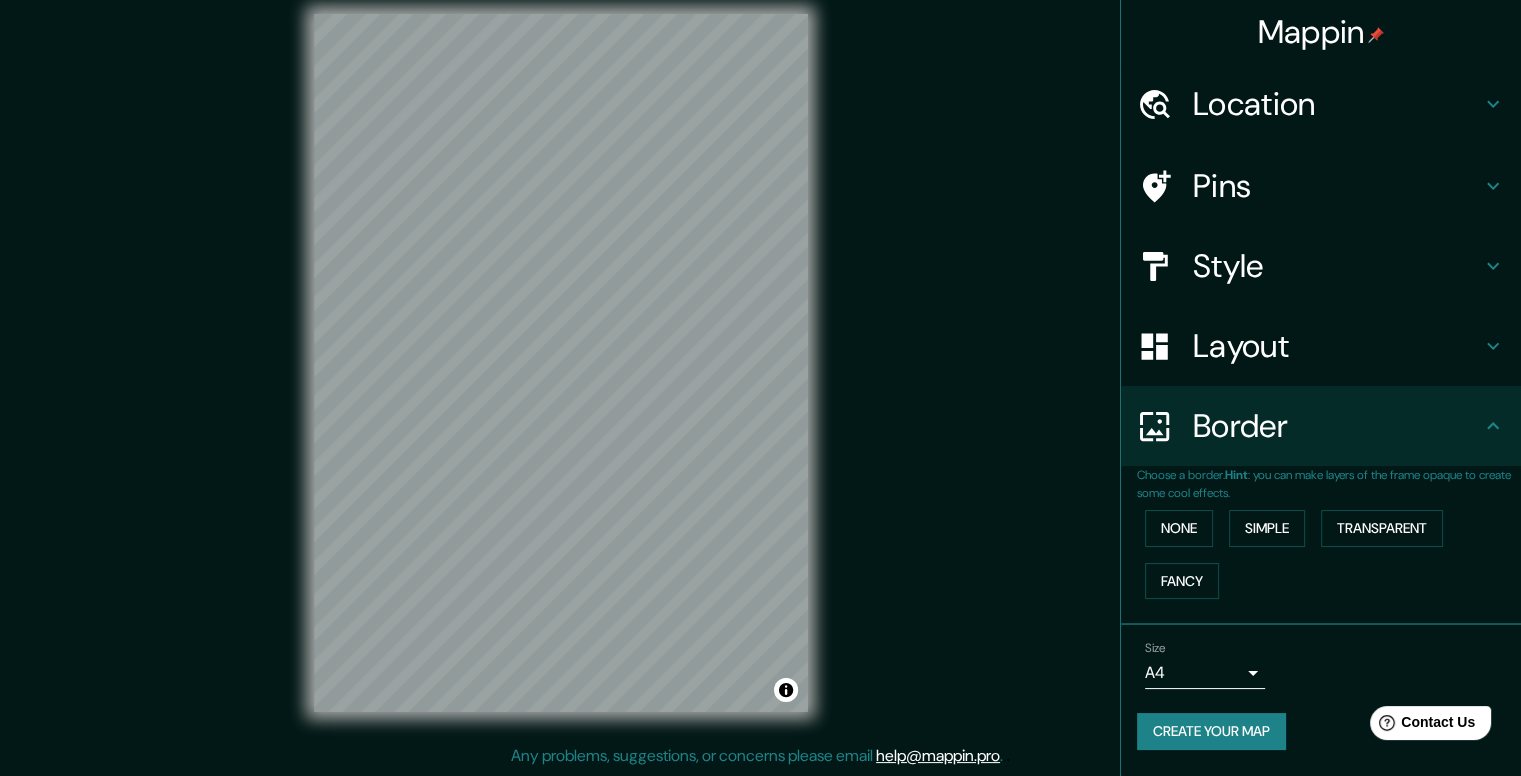click on "Mappin Location [CITY], [COUNTRY] Pins Style Layout Border Choose a border.  Hint : you can make layers of the frame opaque to create some cool effects. None Simple Transparent Fancy Size A4 single Create your map © Mapbox   © OpenStreetMap   Improve this map Any problems, suggestions, or concerns please email    help@mappin.pro . . ." at bounding box center (760, 379) 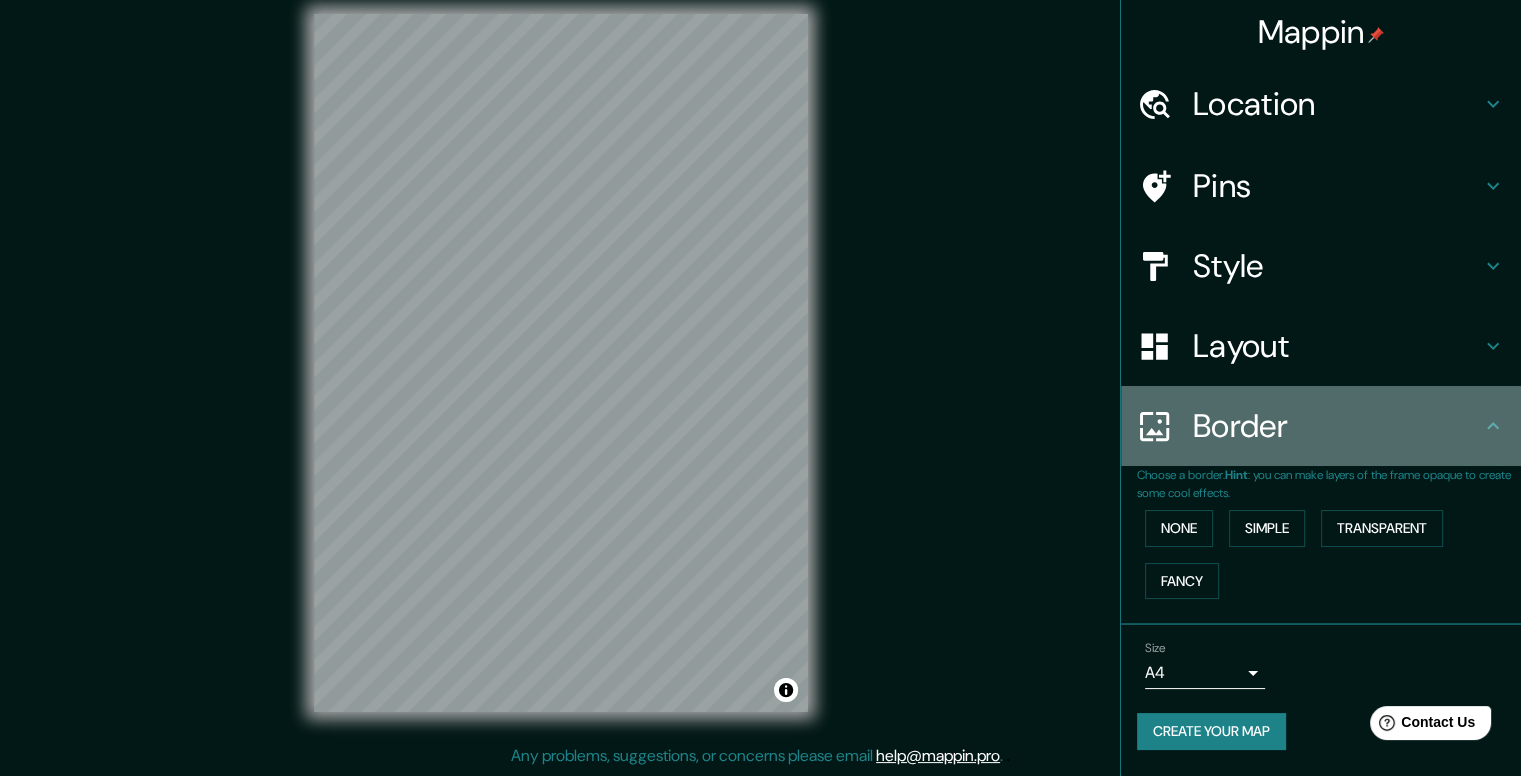 click on "Border" at bounding box center (1337, 426) 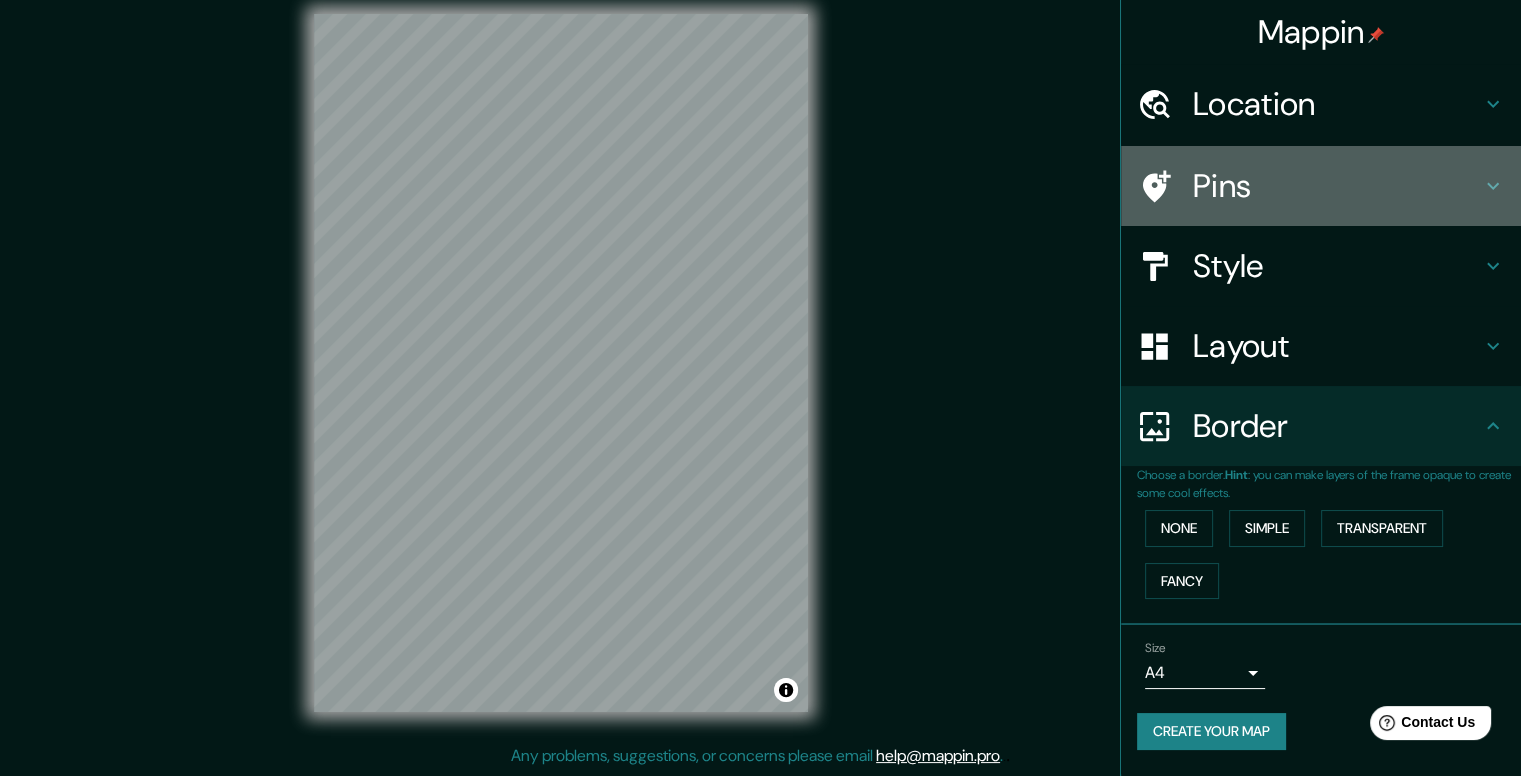 click on "Pins" at bounding box center [1337, 186] 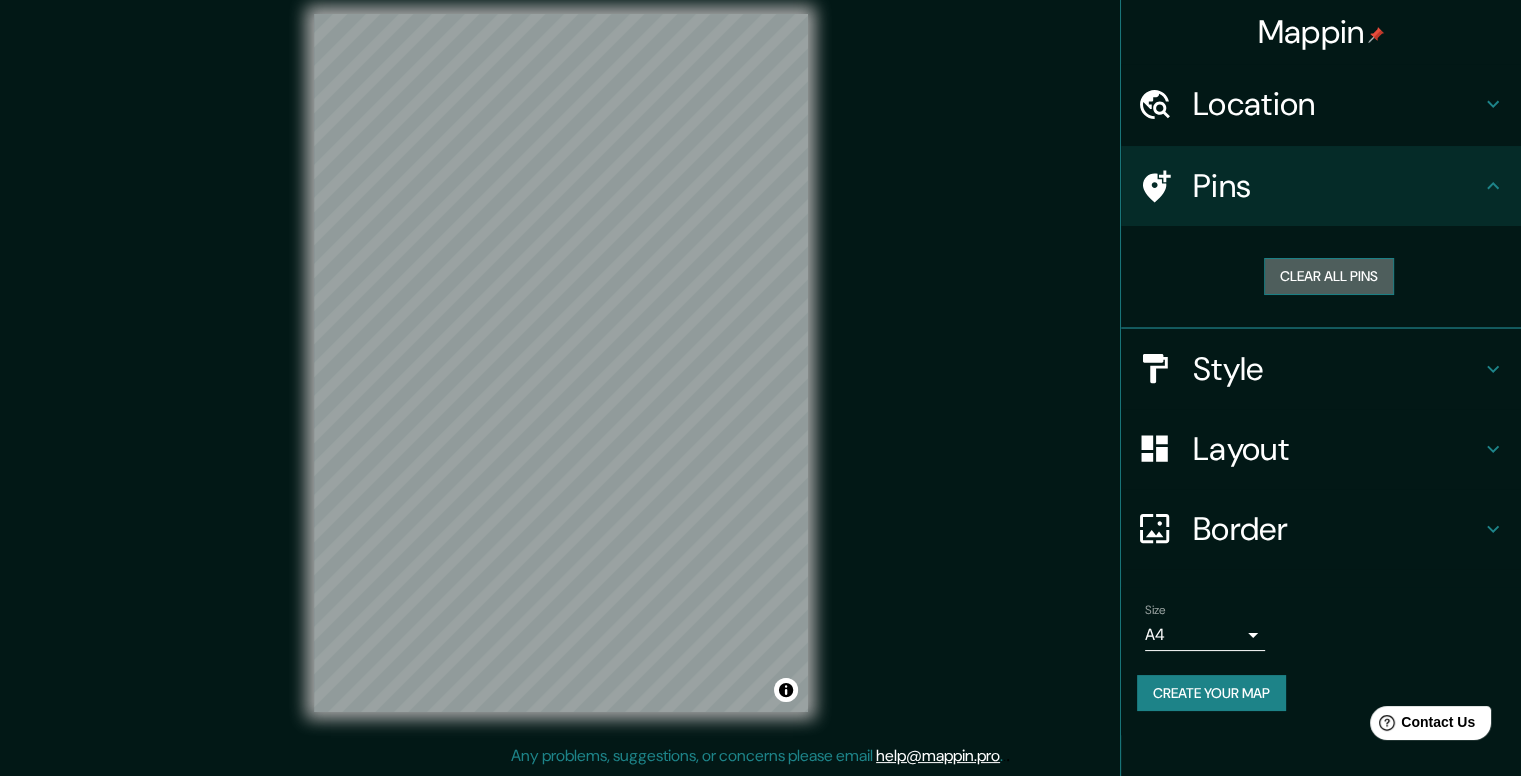 click on "Clear all pins" at bounding box center [1329, 276] 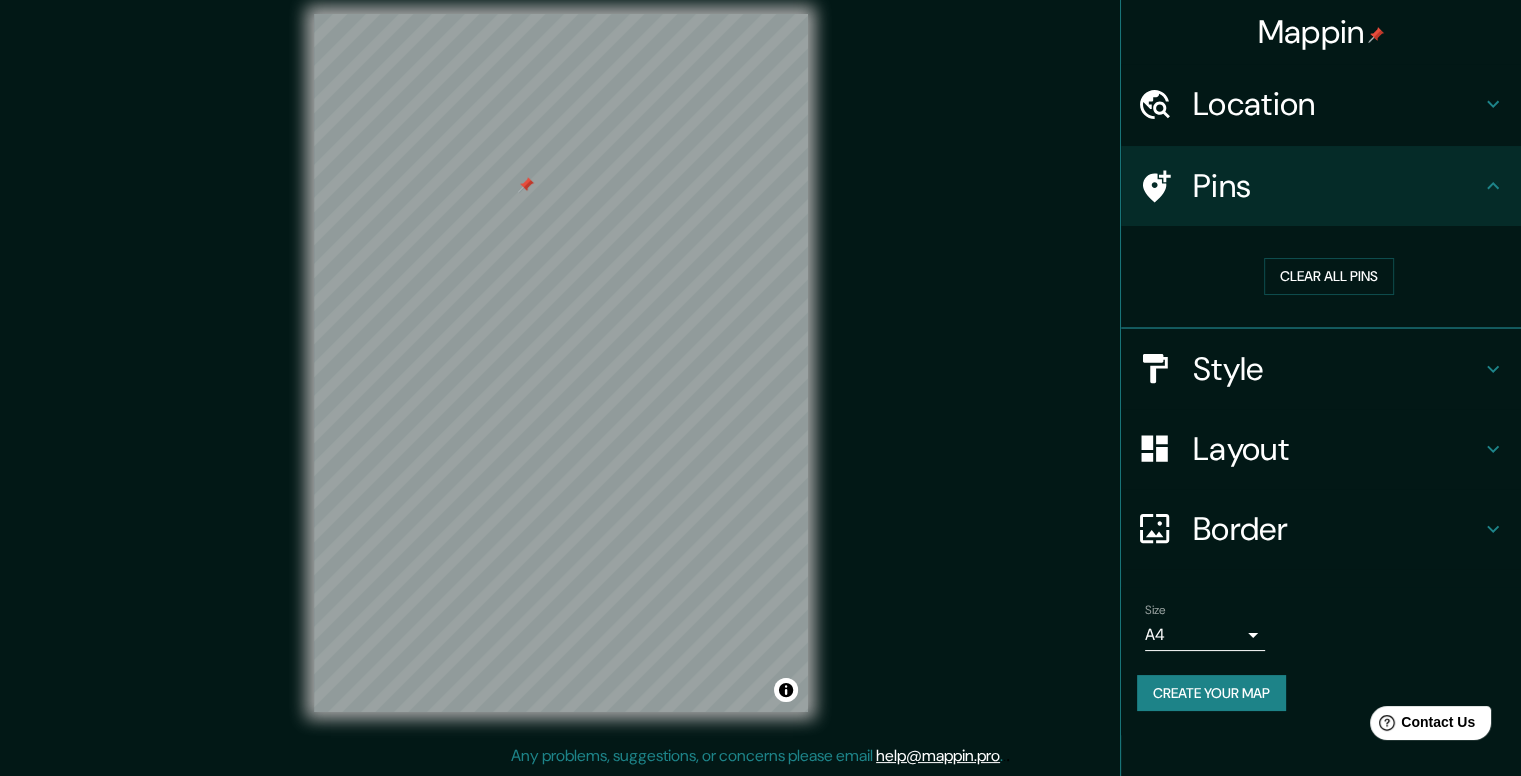 click at bounding box center (526, 185) 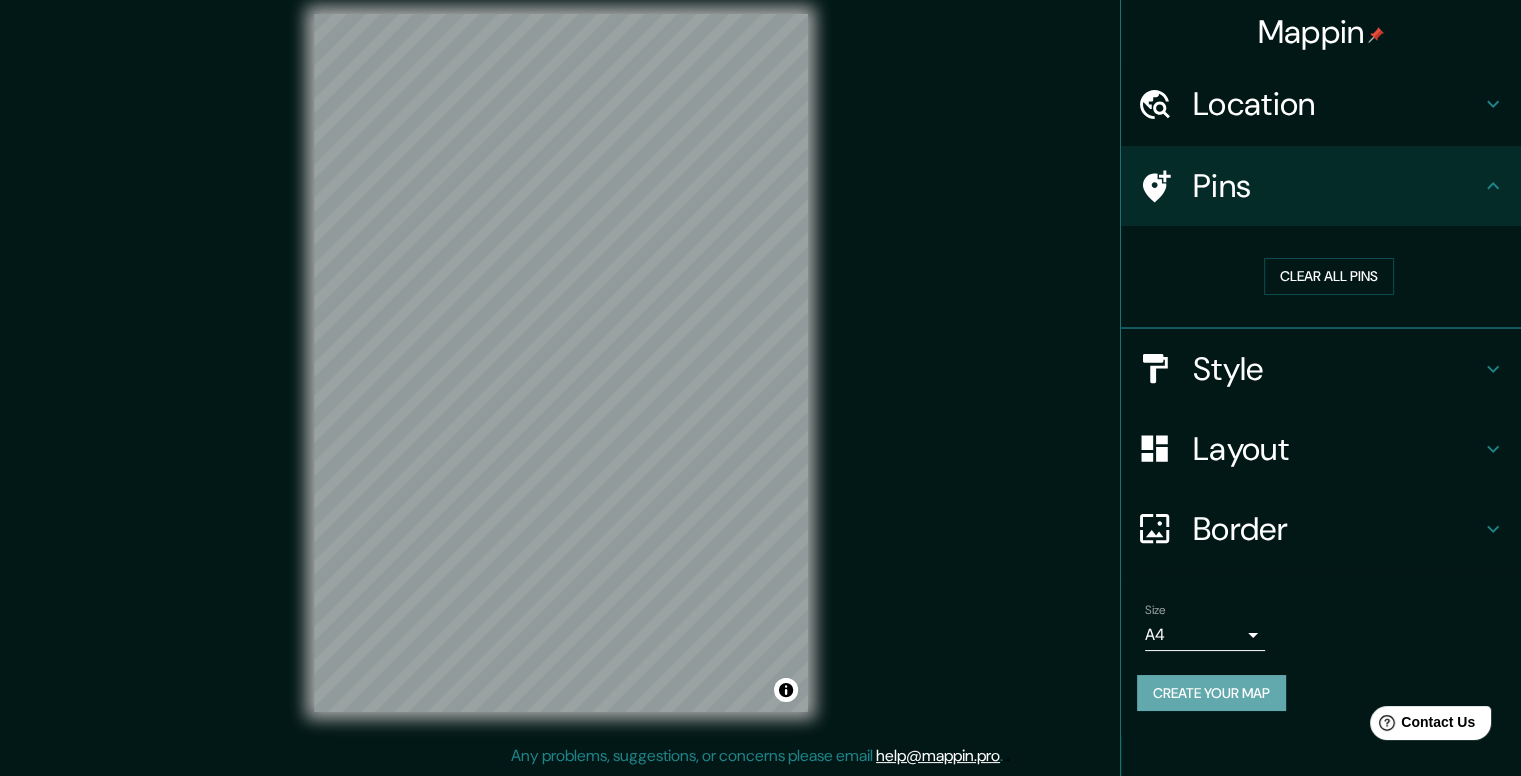 click on "Create your map" at bounding box center [1211, 693] 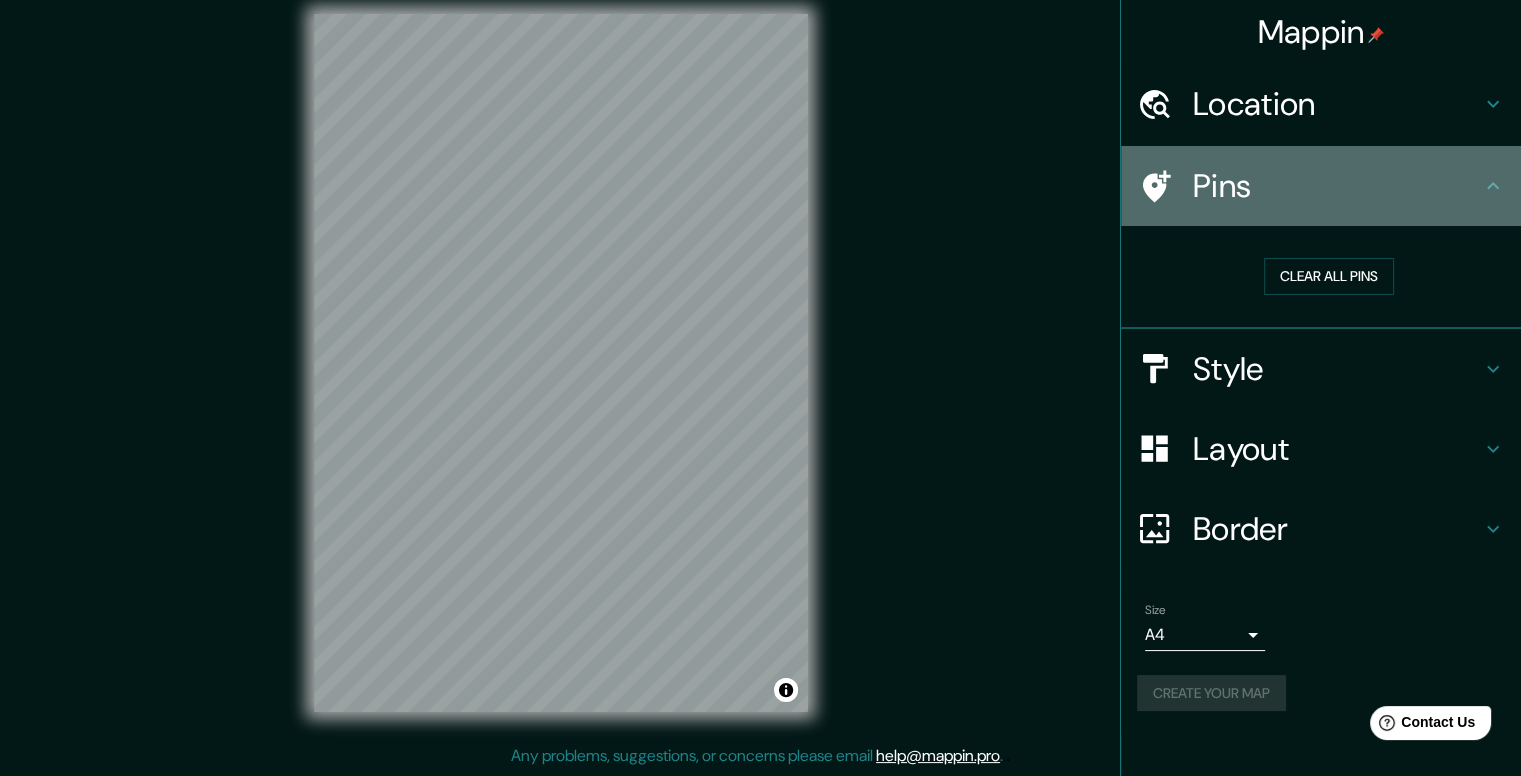 click on "Pins" at bounding box center (1337, 186) 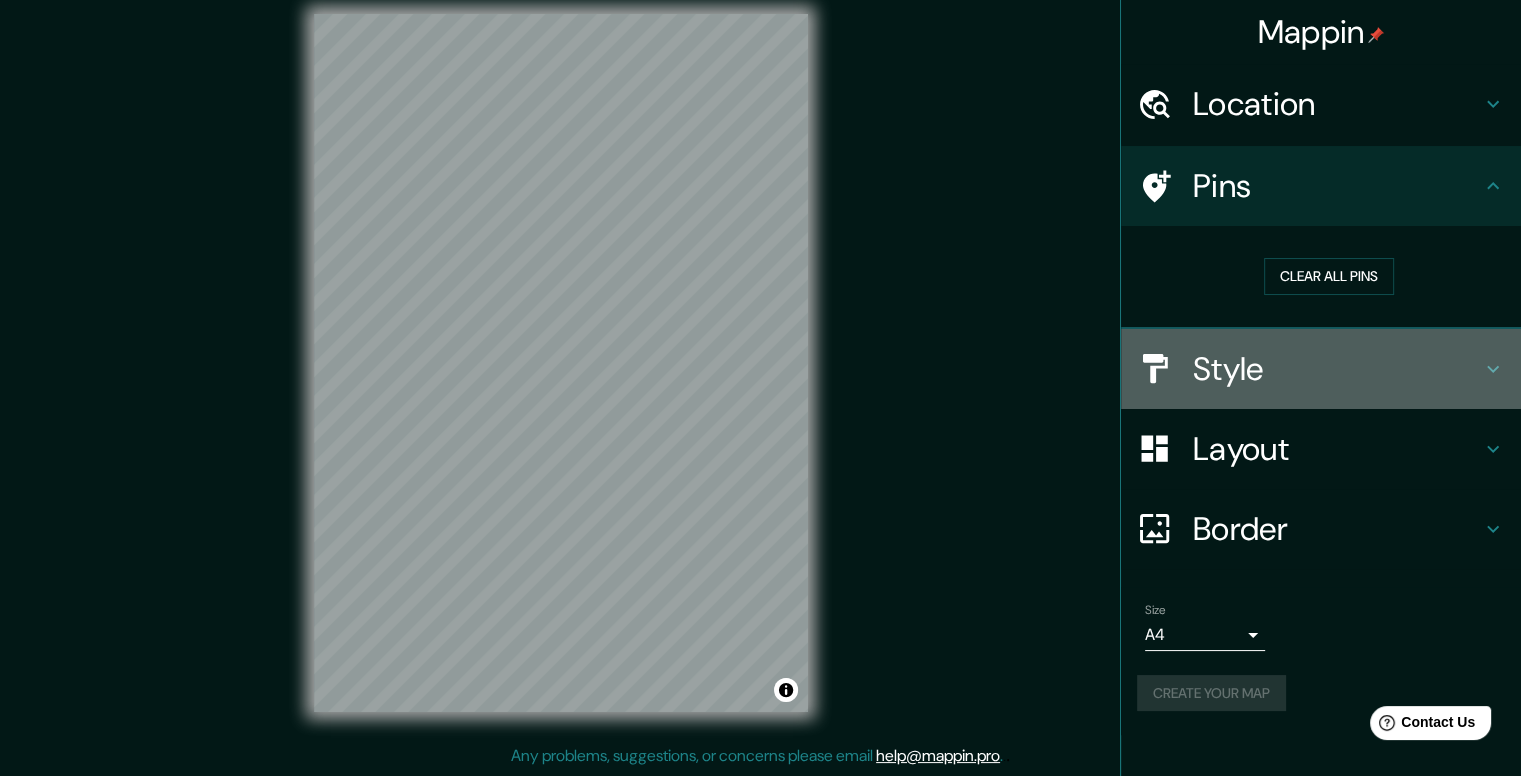 click 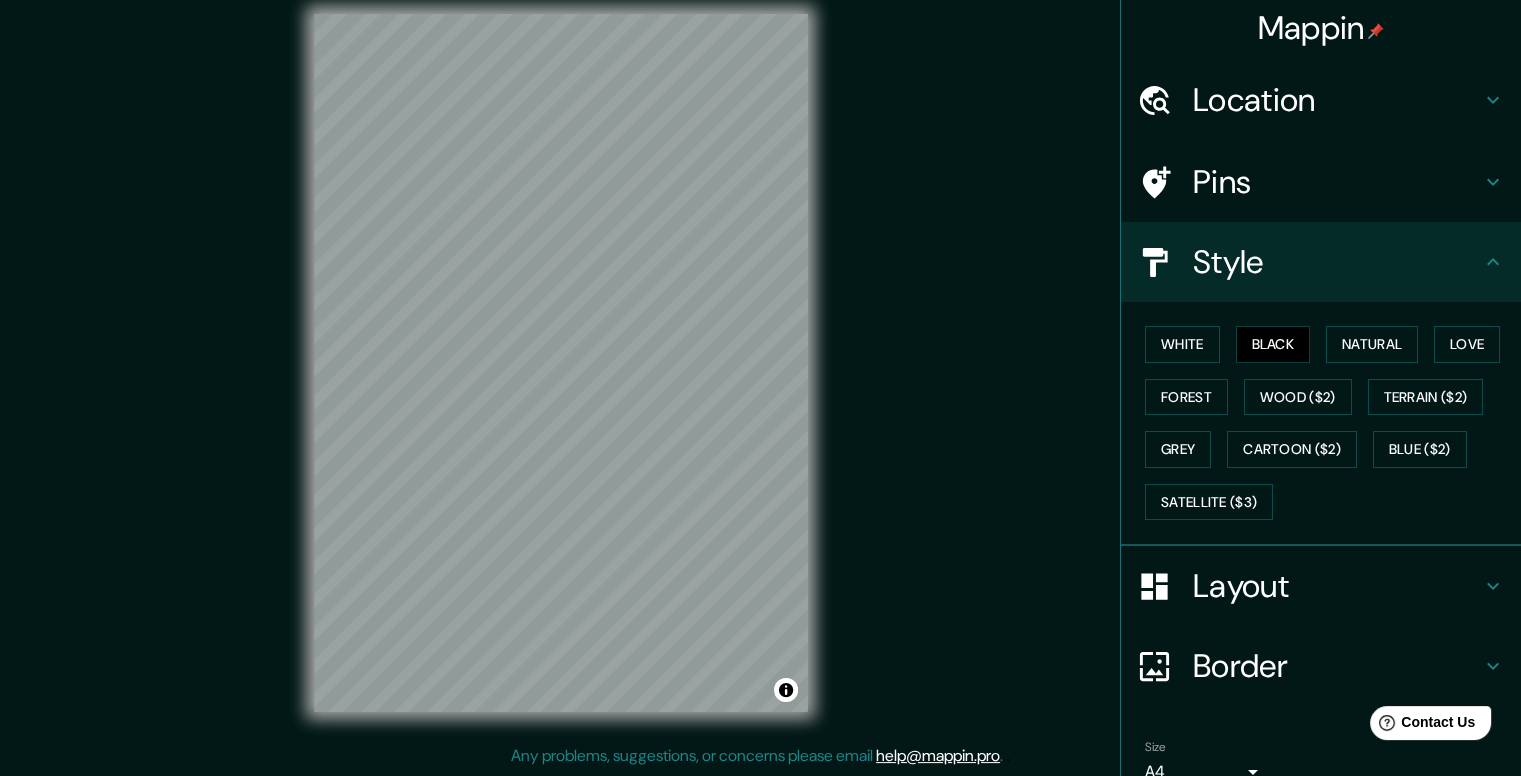 scroll, scrollTop: 0, scrollLeft: 0, axis: both 